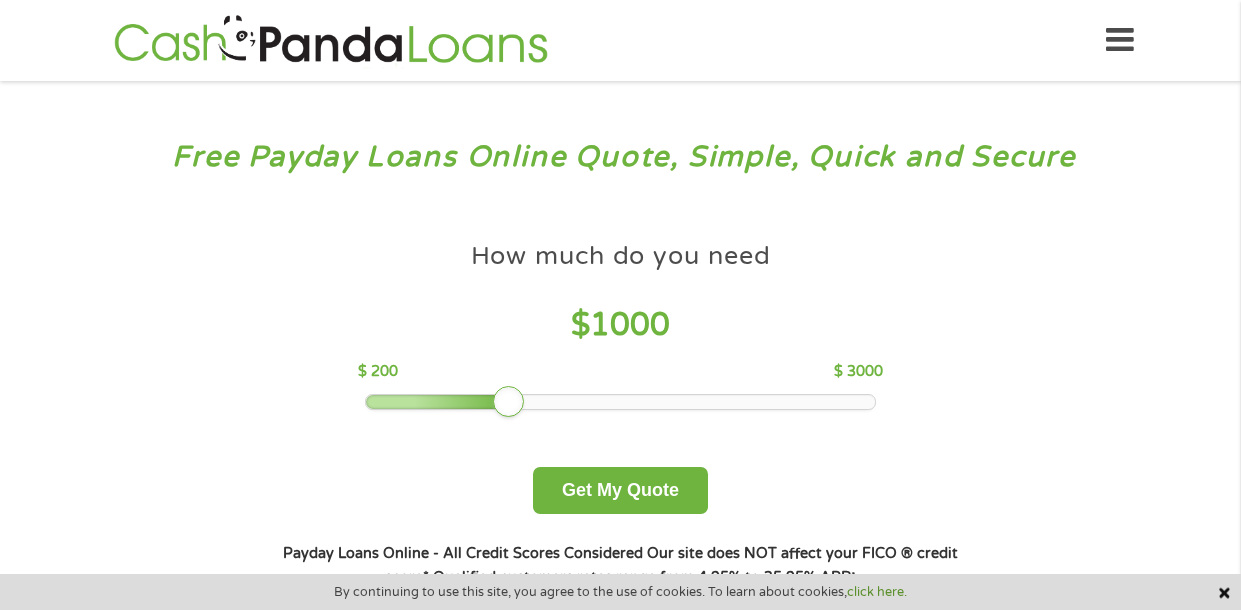 scroll, scrollTop: 0, scrollLeft: 0, axis: both 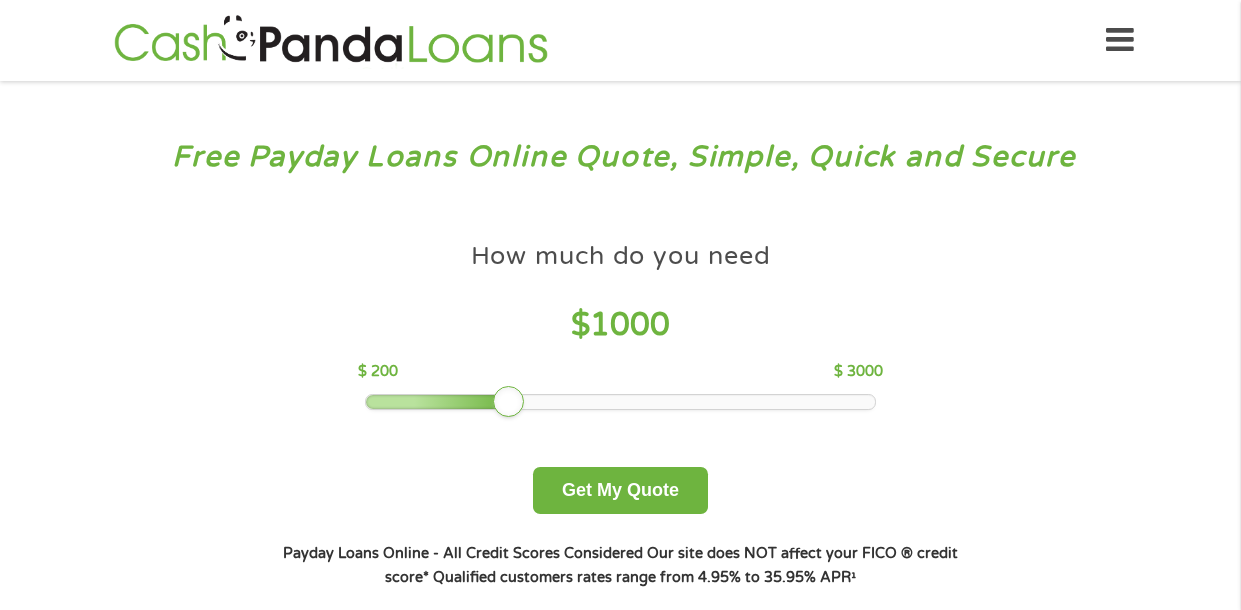 click at bounding box center (438, 402) 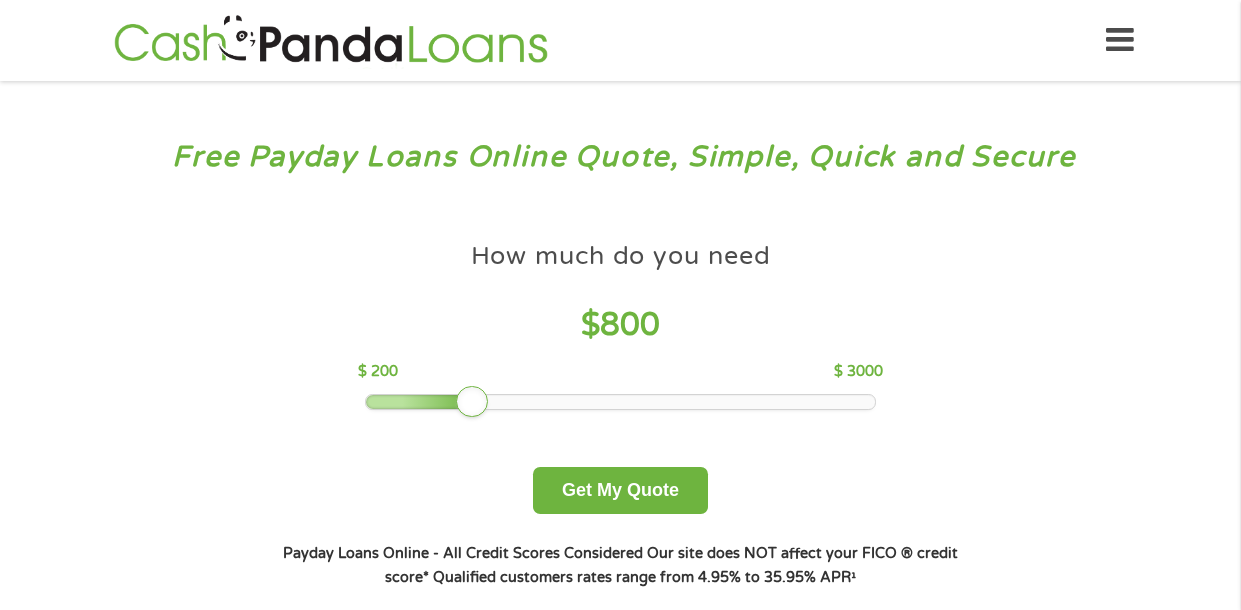 click at bounding box center [420, 402] 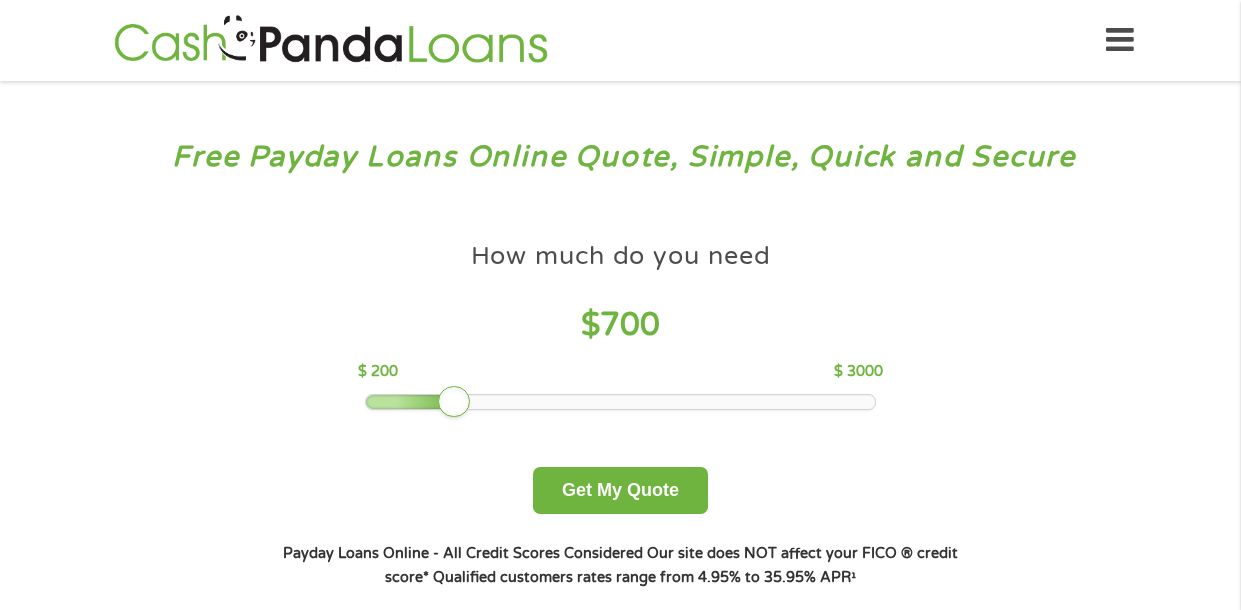 click at bounding box center (620, 402) 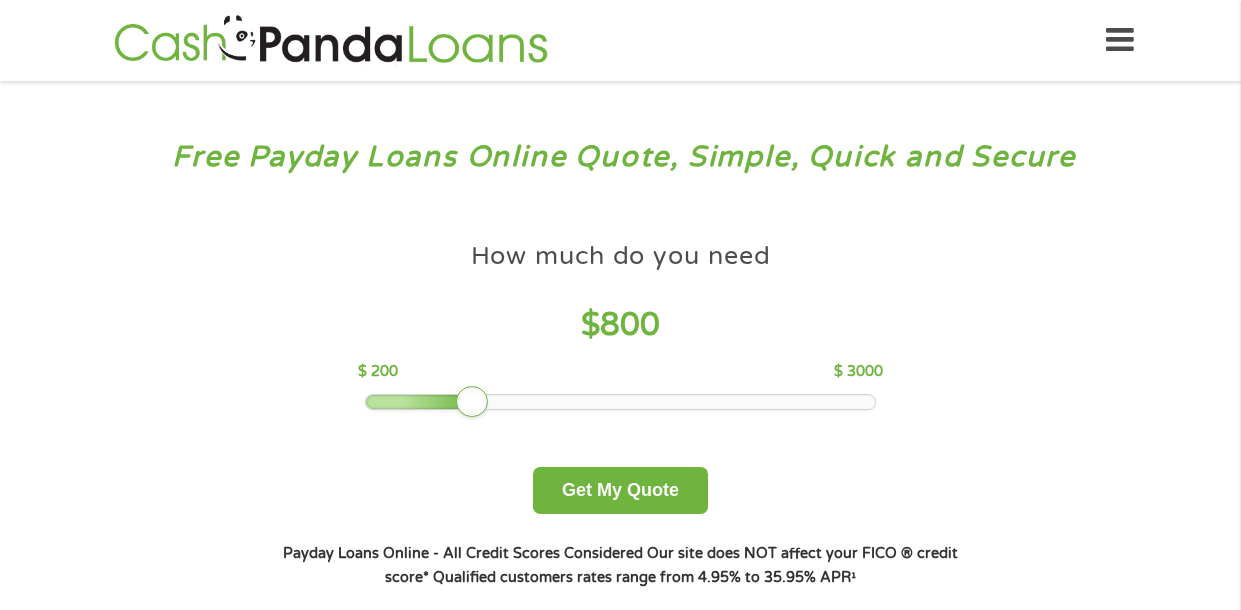 click at bounding box center [420, 402] 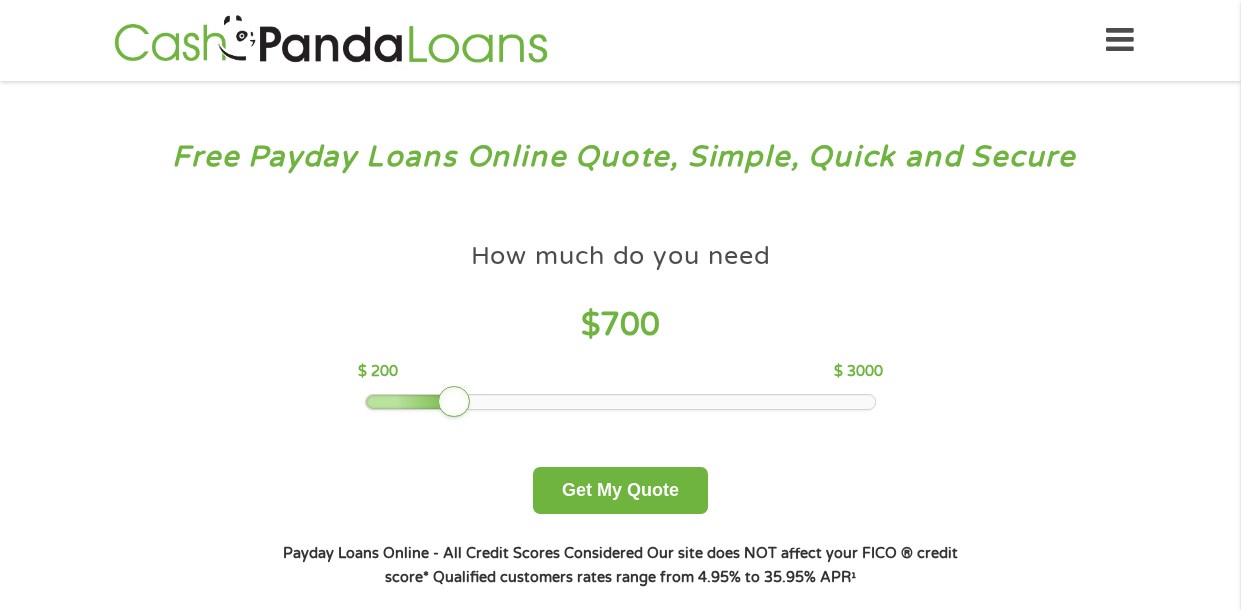 click at bounding box center (454, 402) 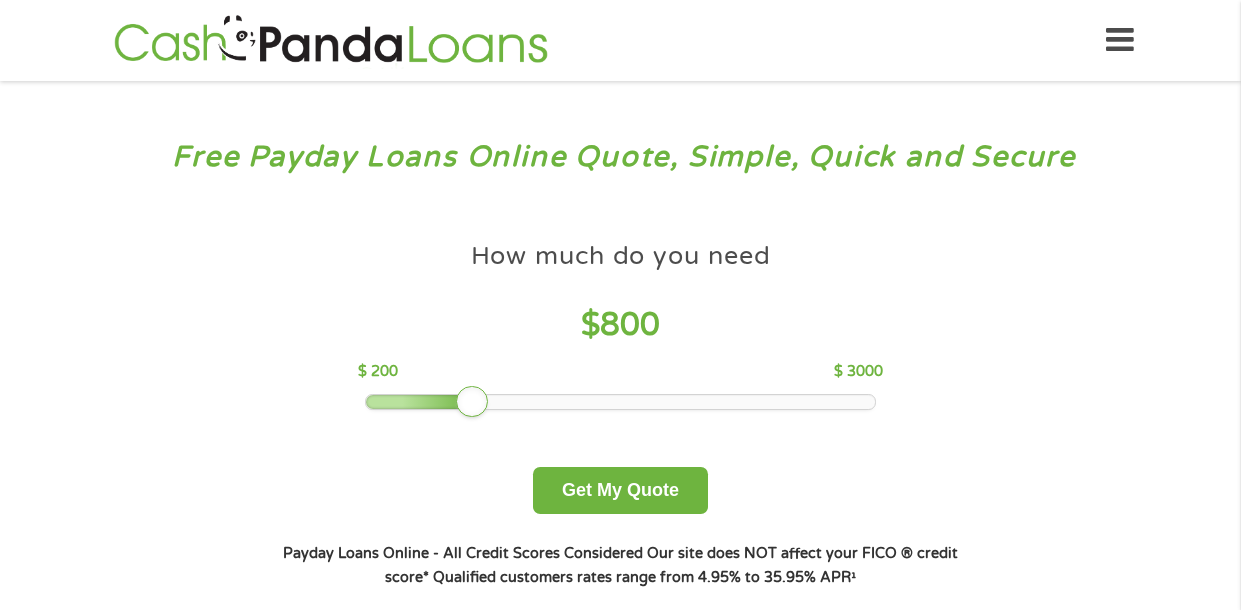 click at bounding box center [472, 402] 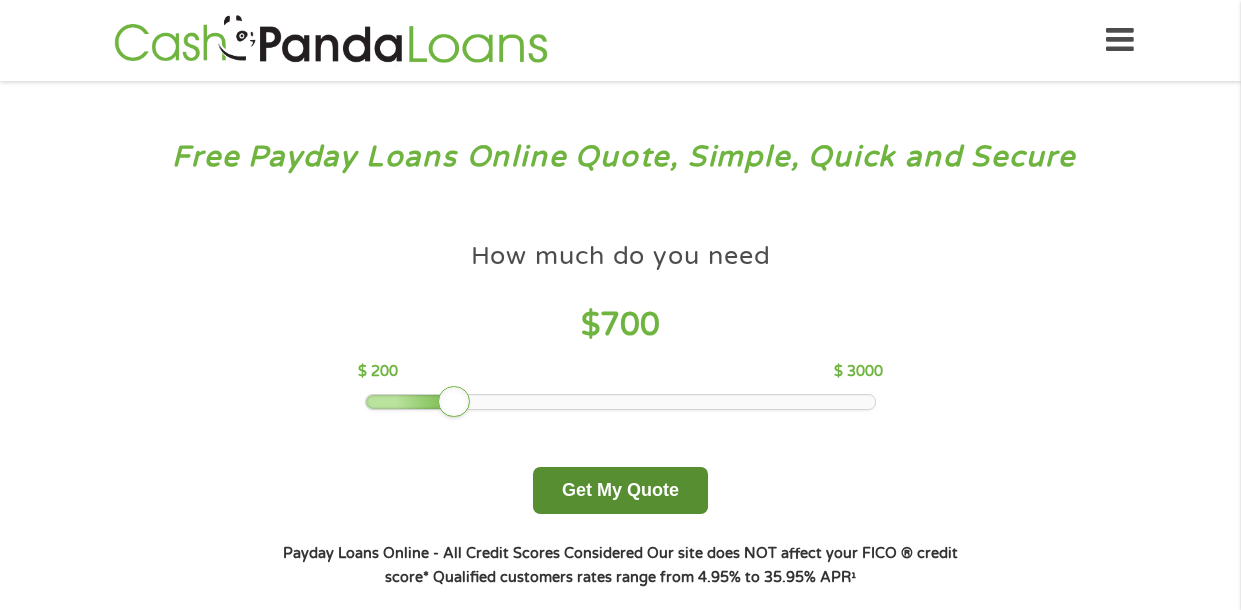click on "Get My Quote" at bounding box center [620, 490] 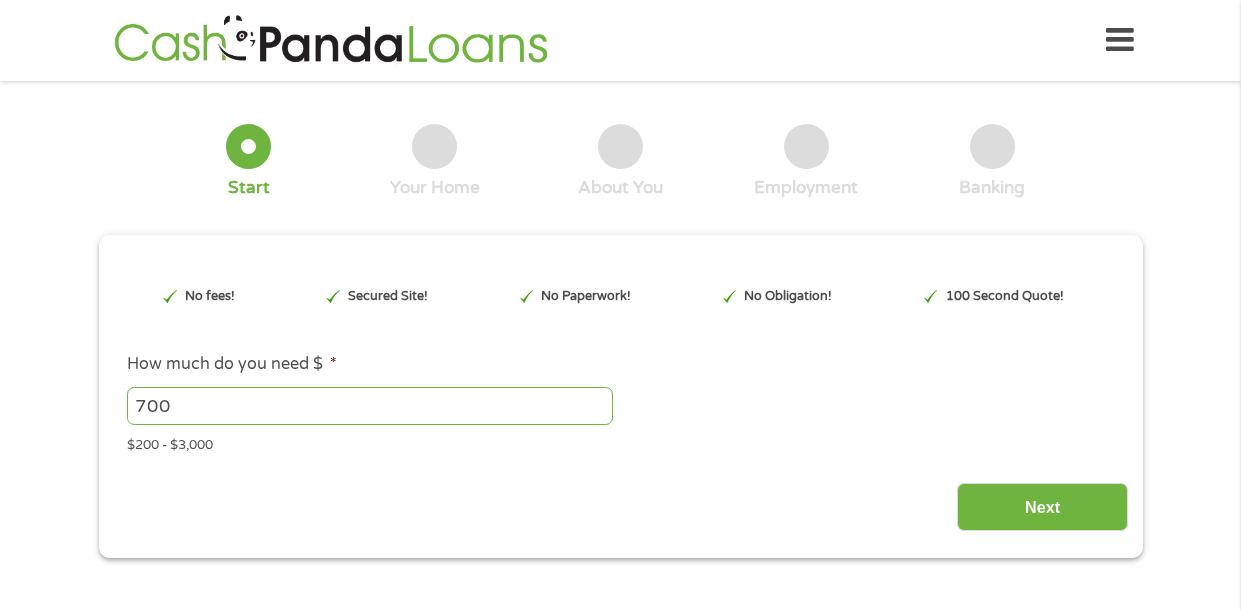 scroll, scrollTop: 0, scrollLeft: 0, axis: both 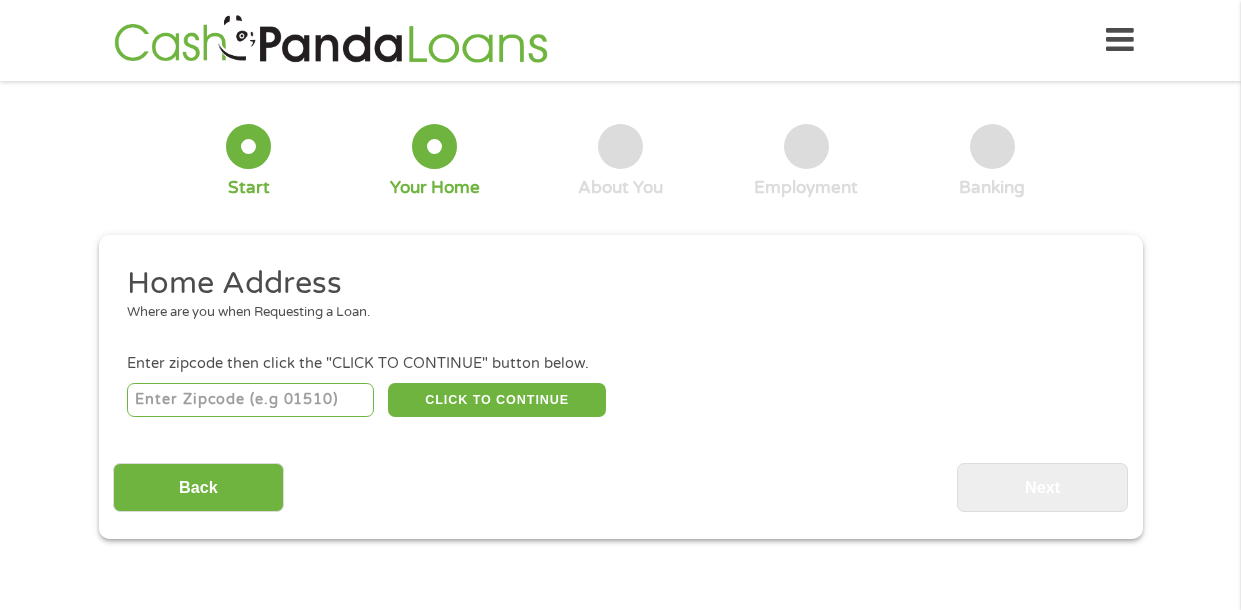 click at bounding box center (250, 400) 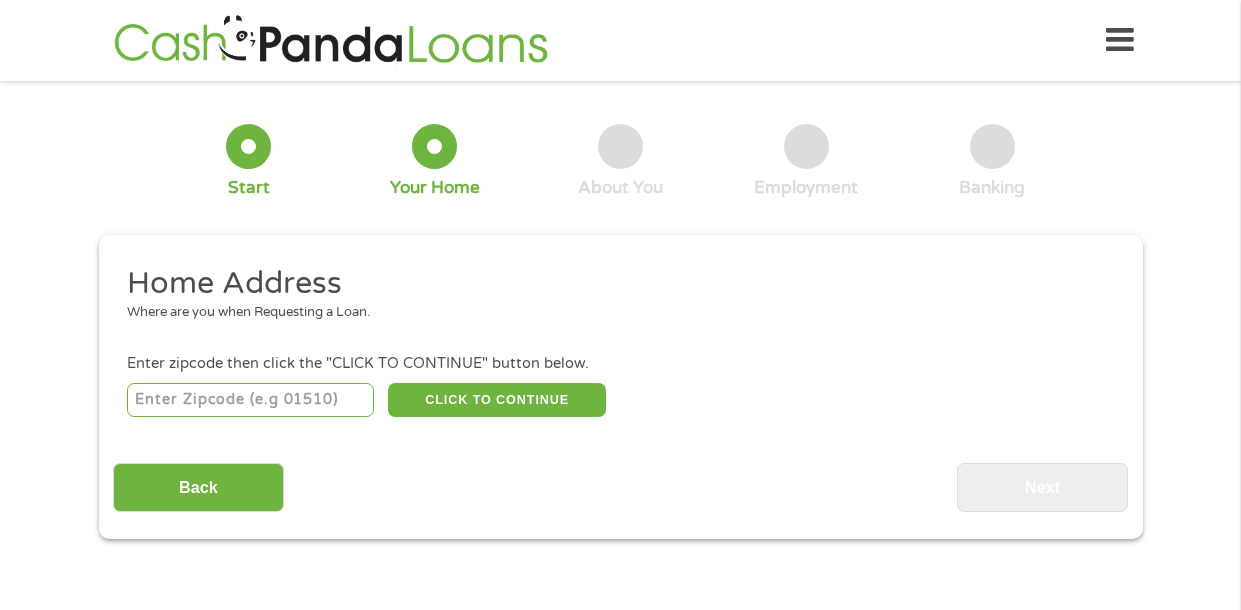 type on "[POSTAL_CODE]" 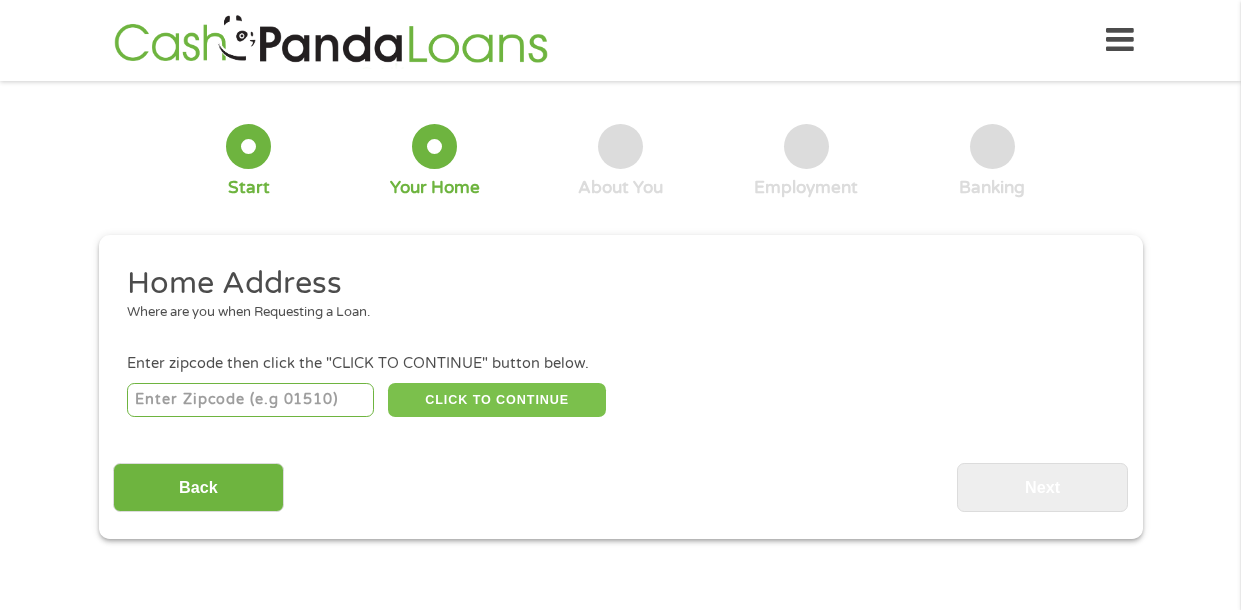 click on "CLICK TO CONTINUE" at bounding box center (497, 400) 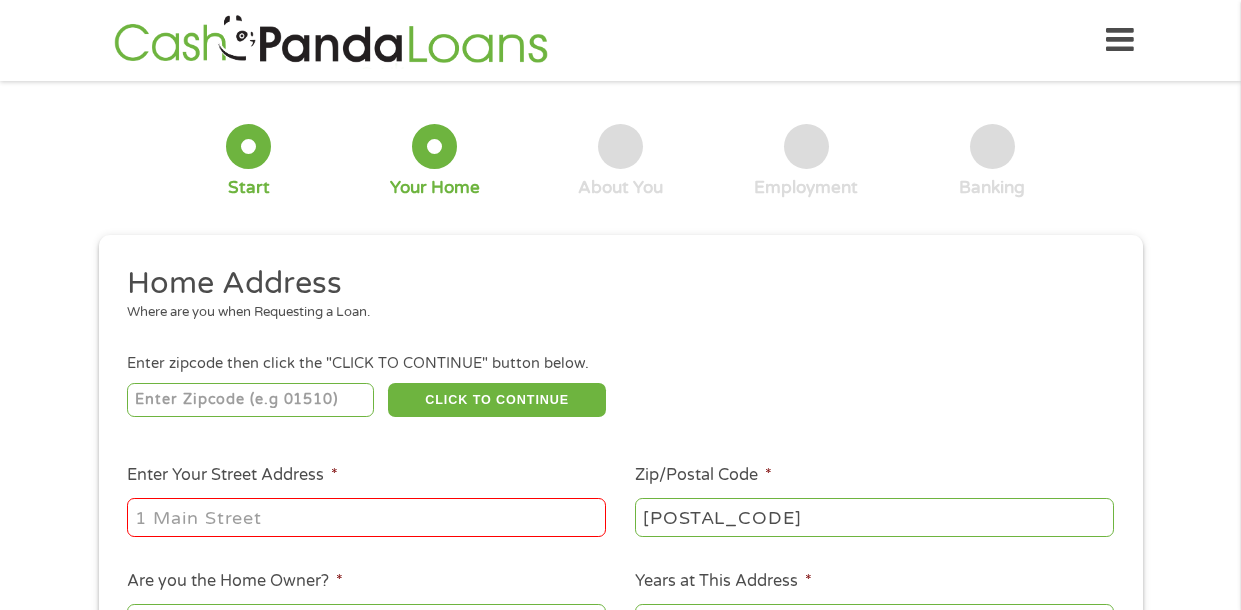 click on "Enter Your Street Address *" at bounding box center (366, 517) 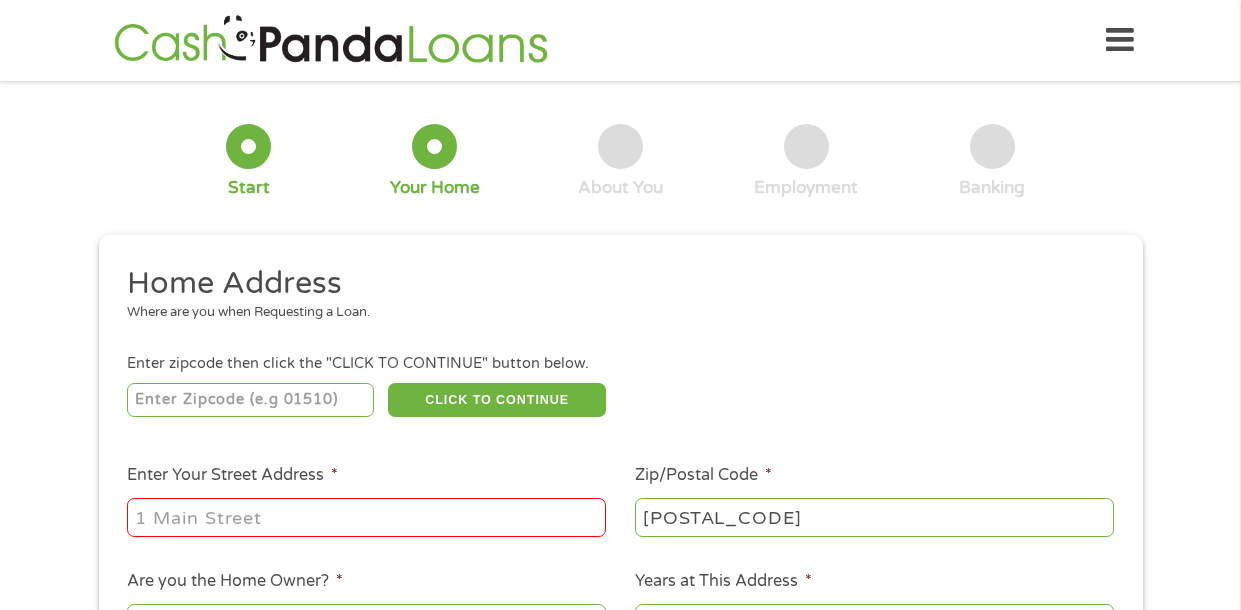 type on "[NUMBER] [STREET]" 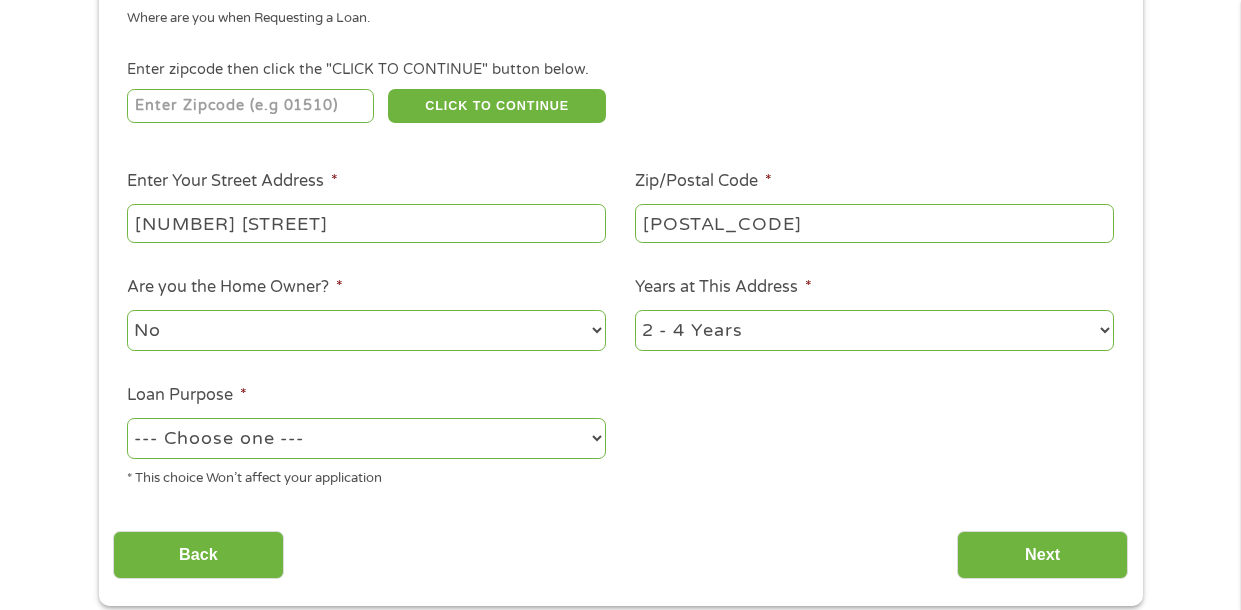 scroll, scrollTop: 299, scrollLeft: 0, axis: vertical 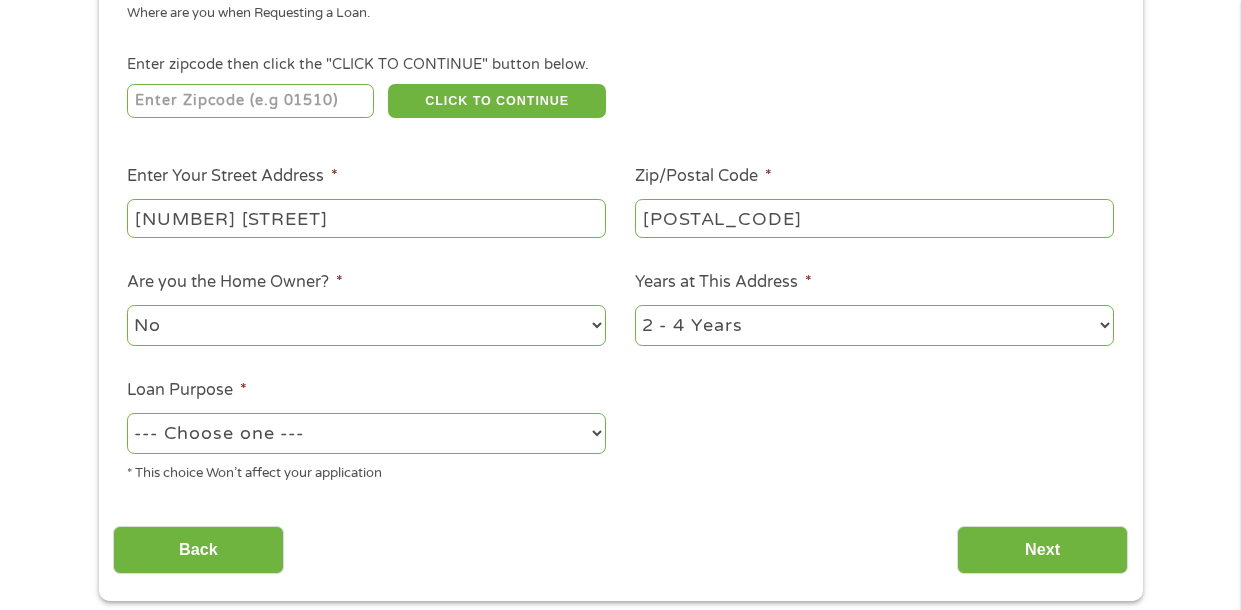 click on "Home Address Where are you when Requesting a Loan.
Enter zipcode then click the "CLICK TO CONTINUE" button below.
[POSTAL_CODE]
CLICK TO CONTINUE
Please recheck your Zipcode, it seems to be Incorrect Enter Your Street Address * [NUMBER] [STREET] Zip/Postal Code * [POSTAL_CODE] This field is hidden when viewing the form City * [CITY] This field is hidden when viewing the form State * Alabama Alaska Arizona Arkansas California Colorado Connecticut Delaware Florida Georgia Hawaii Idaho Illinois Indiana Iowa Kansas Kentucky Louisiana Maine Maryland Massachusetts Michigan Minnesota Mississippi Missouri Montana Nebraska Nevada New Hampshire New Jersey New Mexico North Carolina North Dakota Ohio Oklahoma Oregon Pennsylvania Rhode Island South Carolina South Dakota Tennessee Texas Utah Vermont Virginia Washington West Virginia Wisconsin Wyoming Are you the Home Owner? * No Yes Years at This Address * 1 Year or less 1 - 2 Years 2 - 4 Years Over 4 Years Loan Purpose * --- Choose one --- Pay Bills Debt Consolidation" at bounding box center [620, 232] 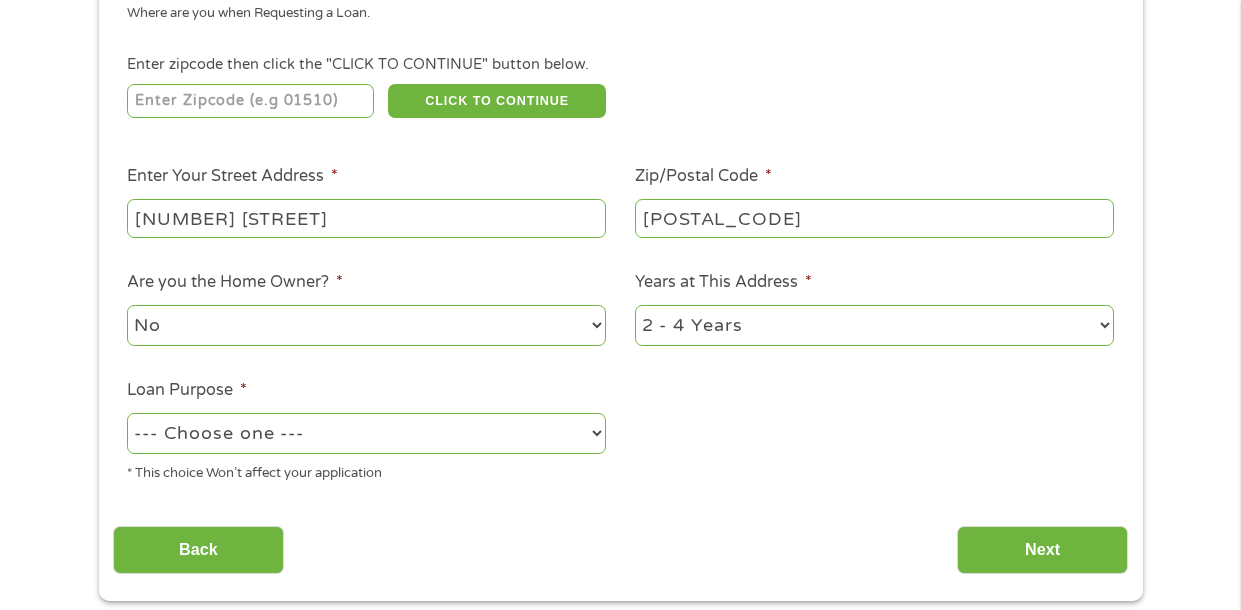 click on "--- Choose one --- Pay Bills Debt Consolidation Home Improvement Major Purchase Car Loan Short Term Cash Medical Expenses Other" at bounding box center (366, 433) 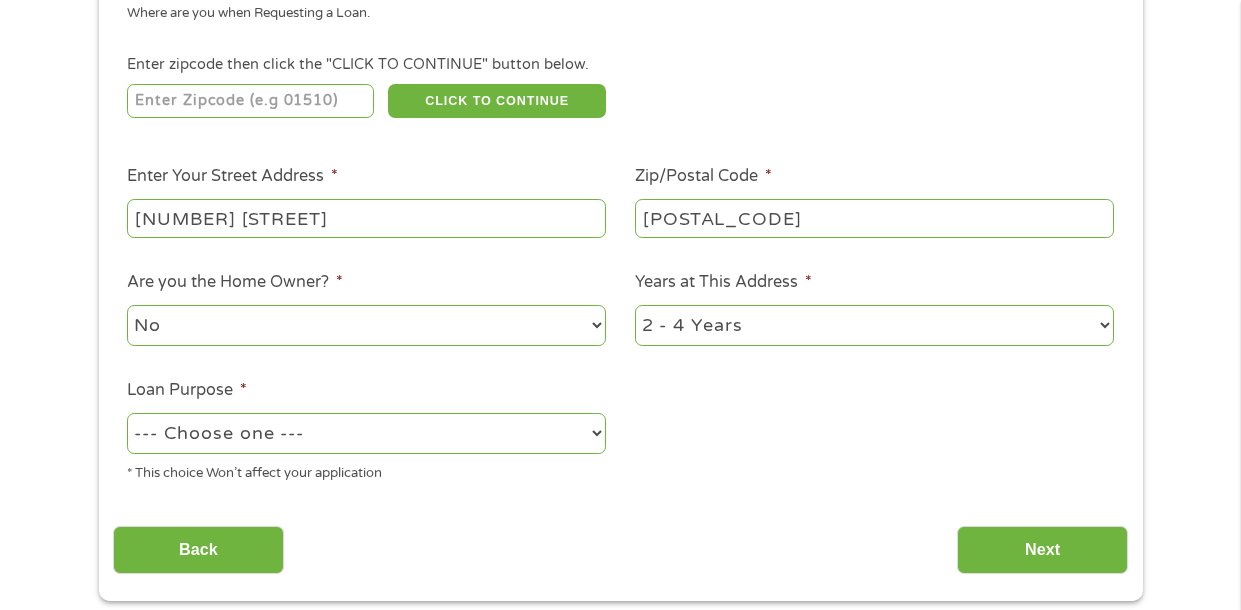 select on "paybills" 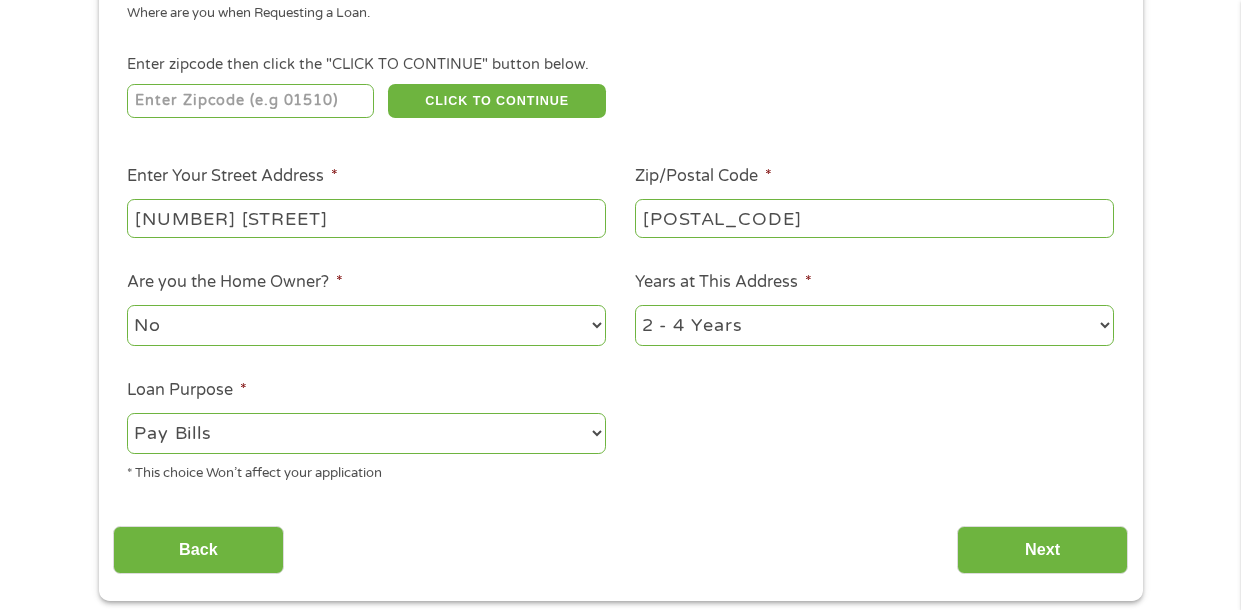 click on "--- Choose one --- Pay Bills Debt Consolidation Home Improvement Major Purchase Car Loan Short Term Cash Medical Expenses Other" at bounding box center [366, 433] 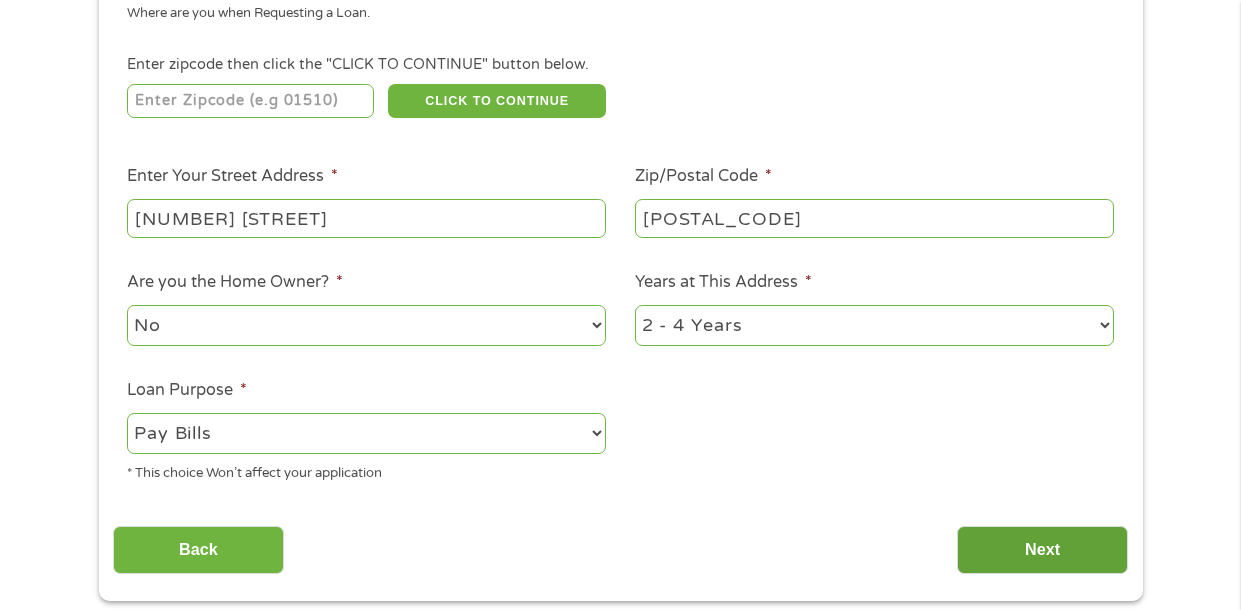 click on "Next" at bounding box center (1042, 550) 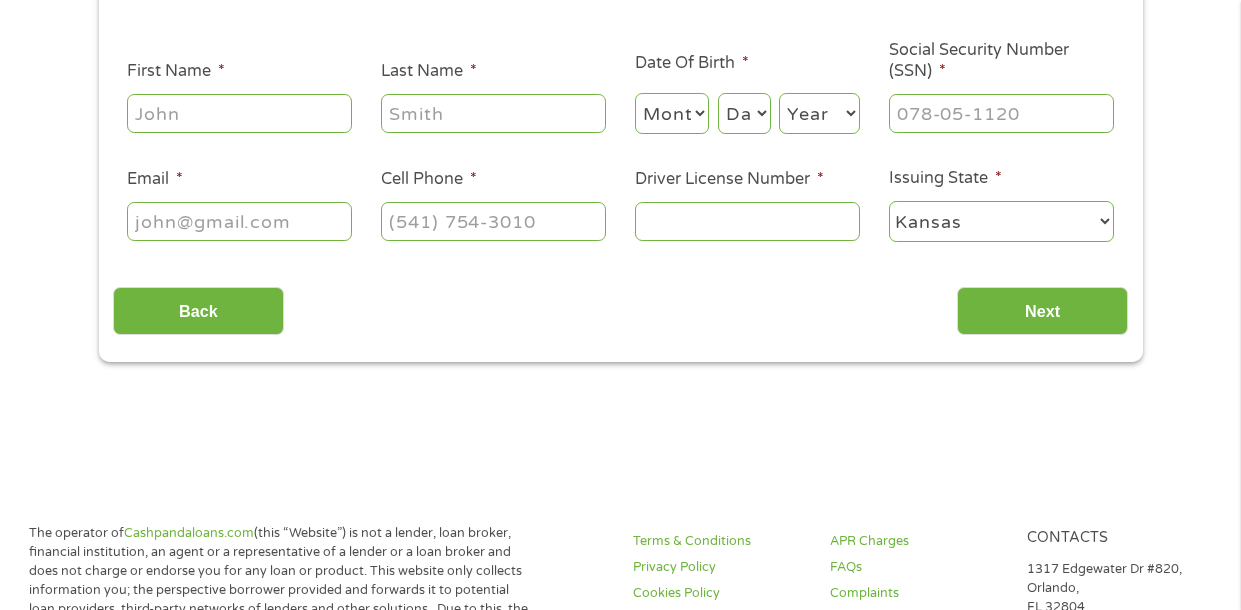 scroll, scrollTop: 0, scrollLeft: 0, axis: both 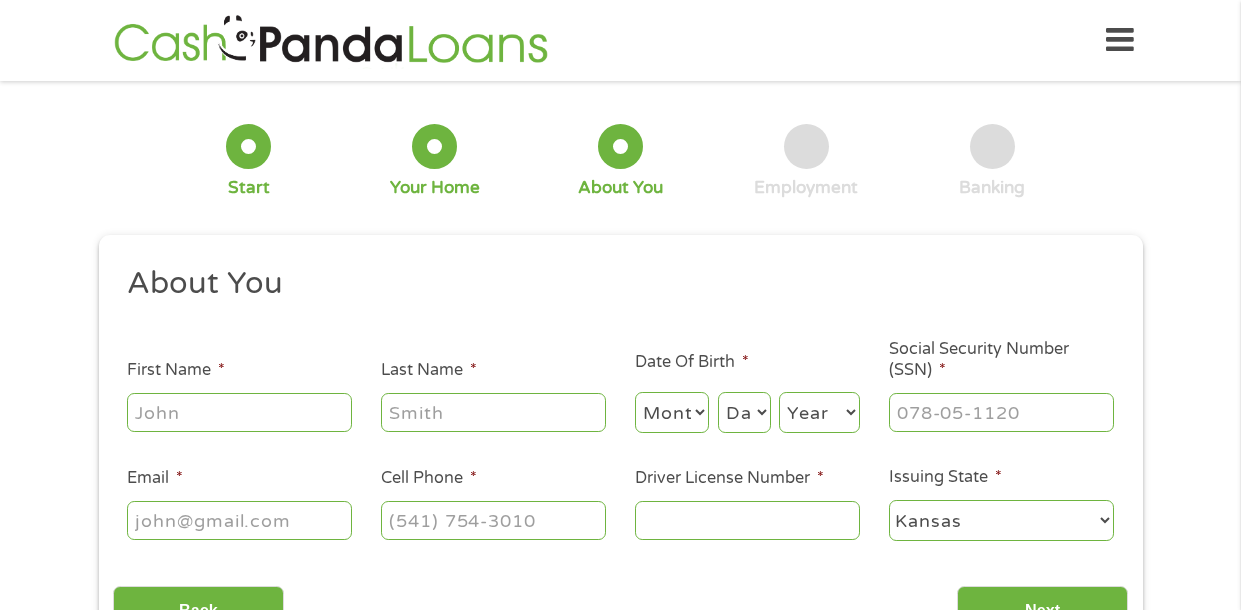 click on "First Name *" at bounding box center [239, 412] 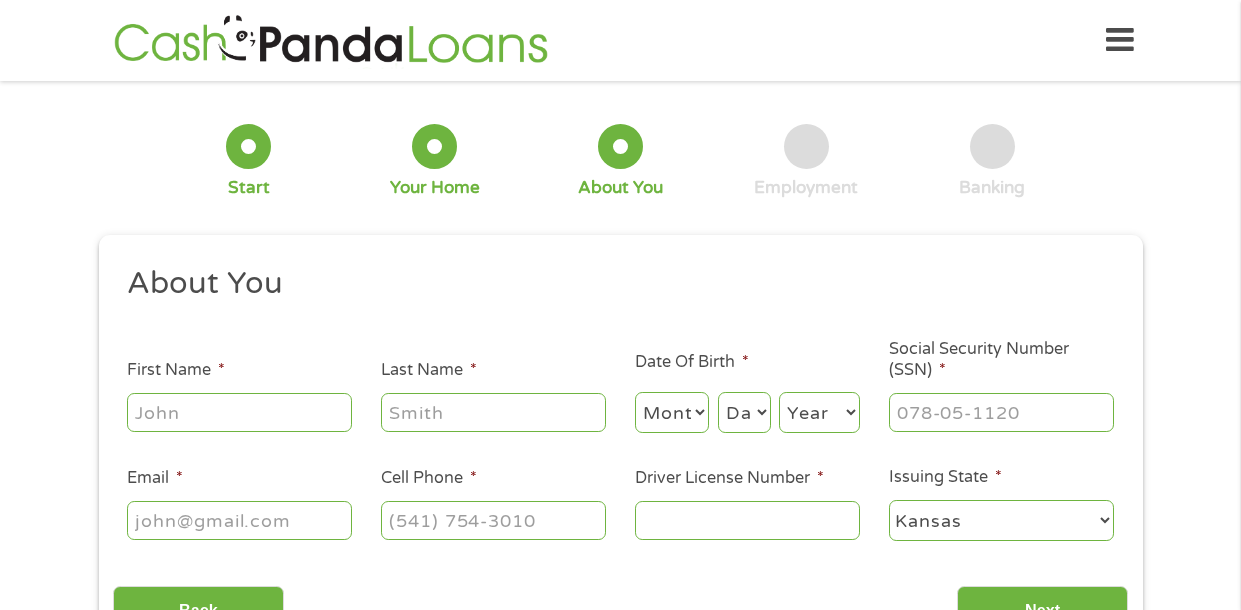 type on "[FIRST]" 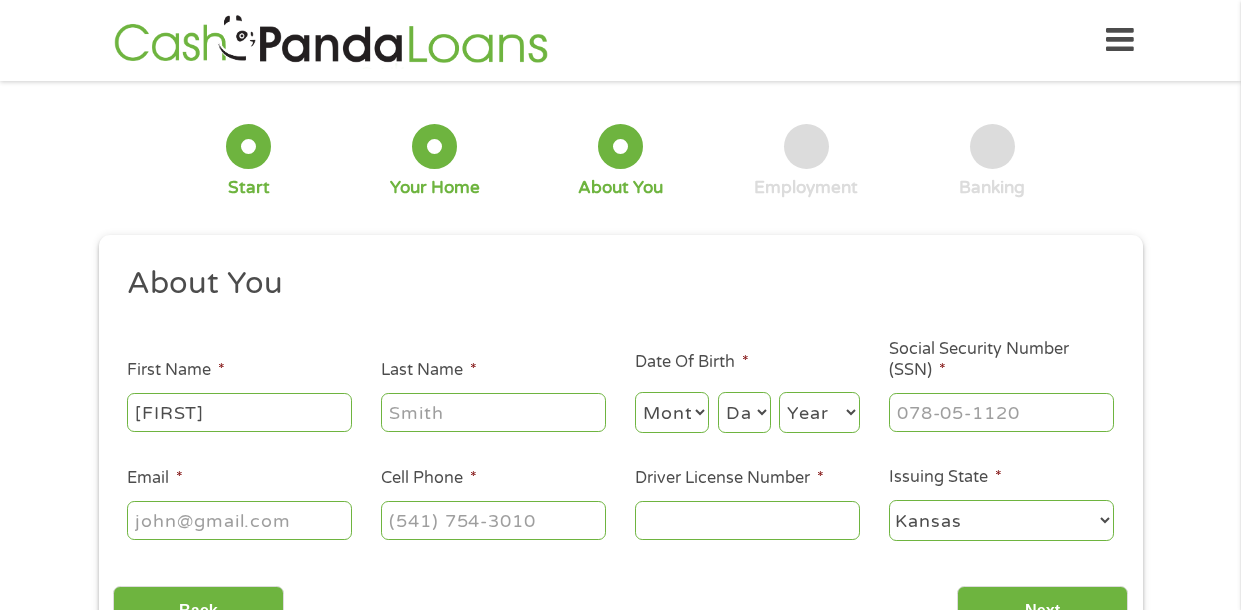 type on "[LAST]" 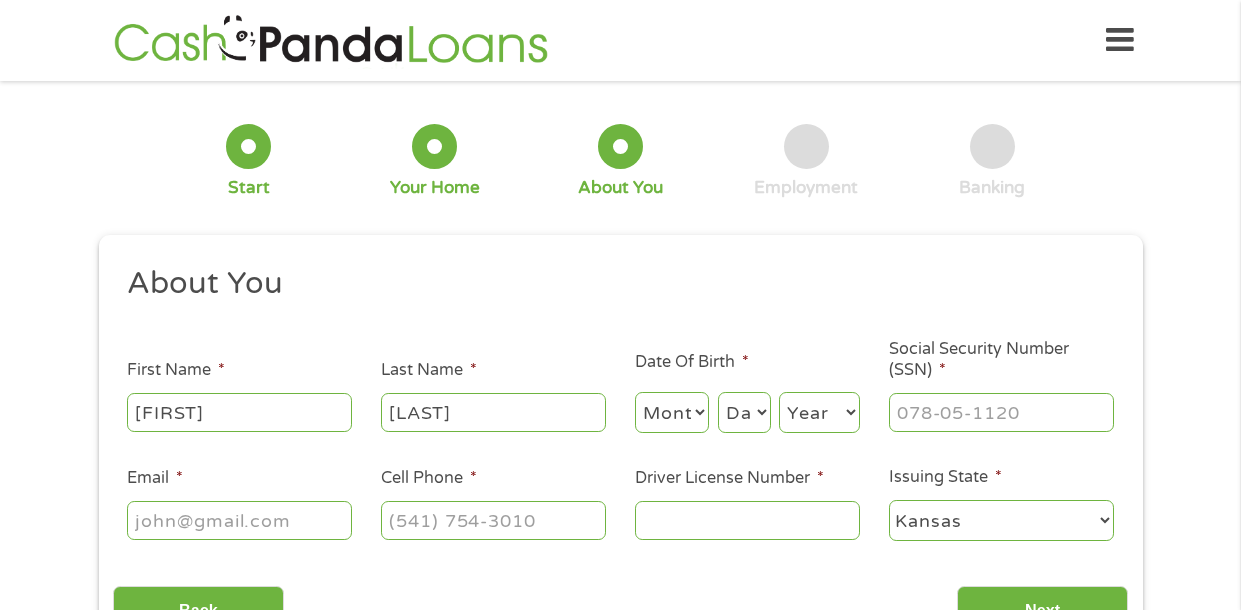 type on "[FIRST][LAST]@[DOMAIN]" 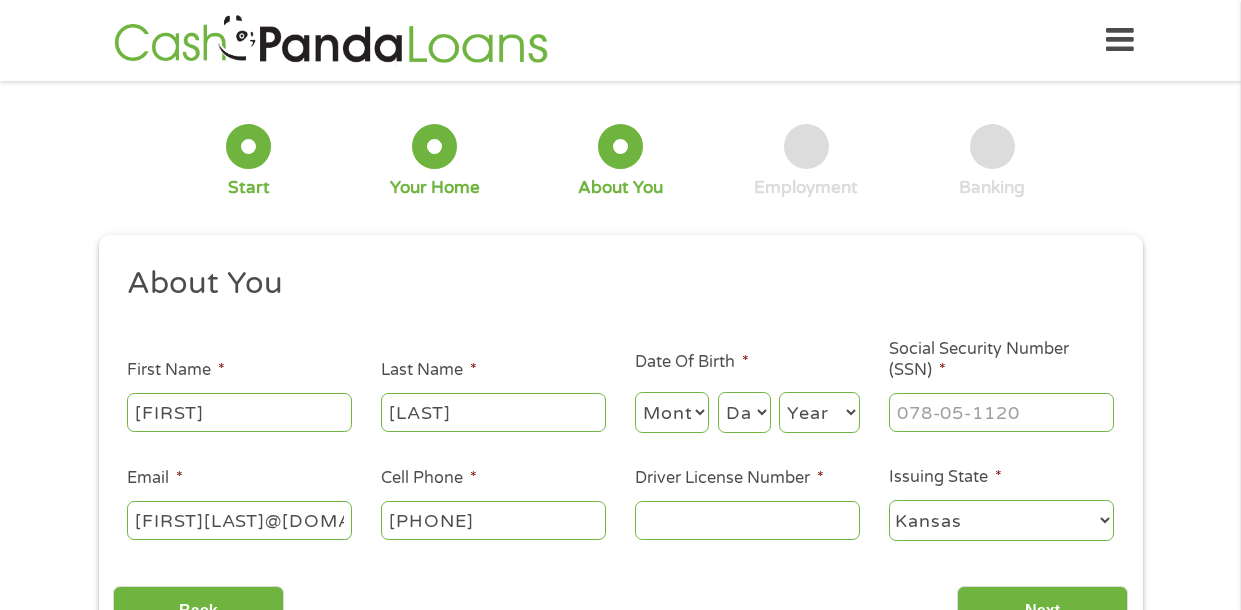type on "[PHONE]" 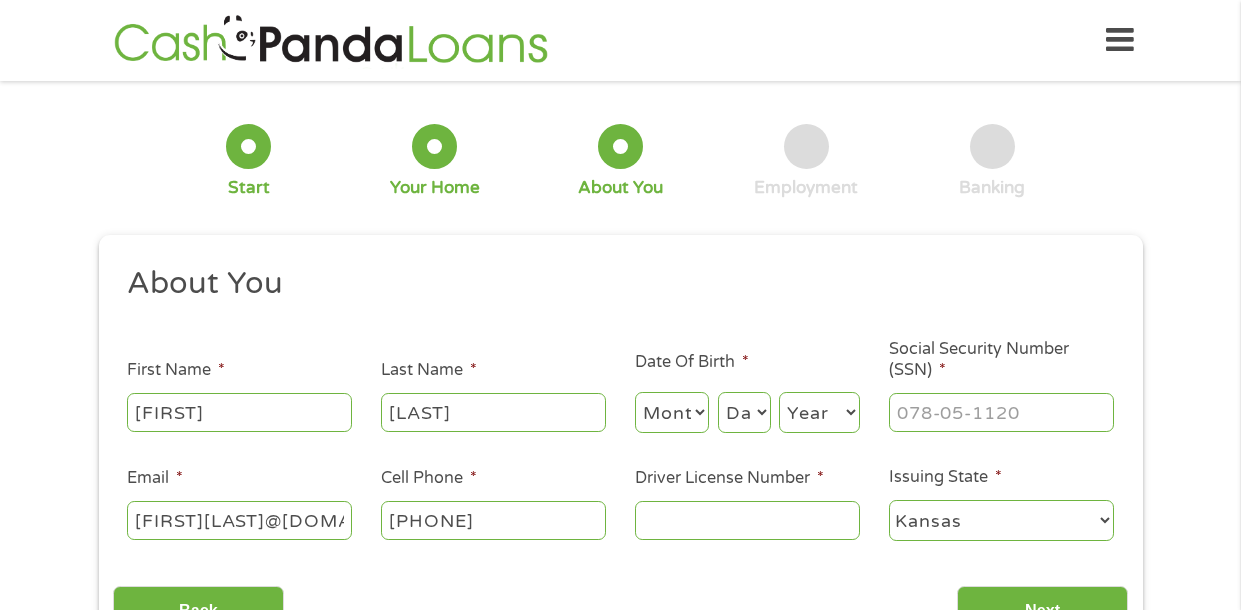 select on "12" 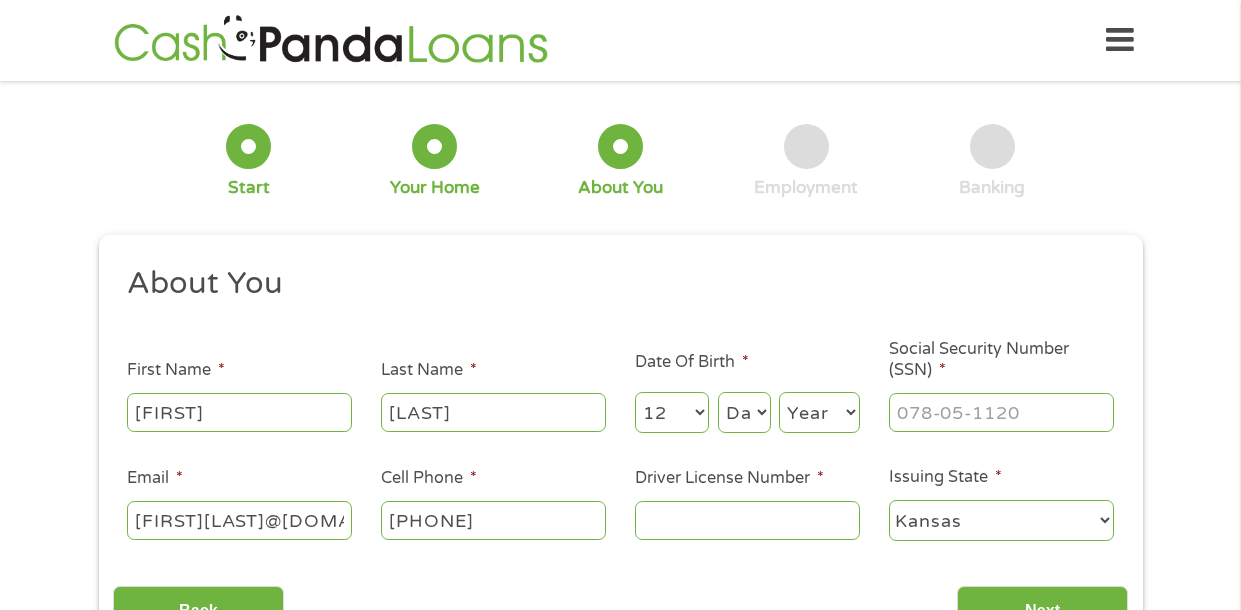 click on "Month 1 2 3 4 5 6 7 8 9 10 11 12" at bounding box center (672, 412) 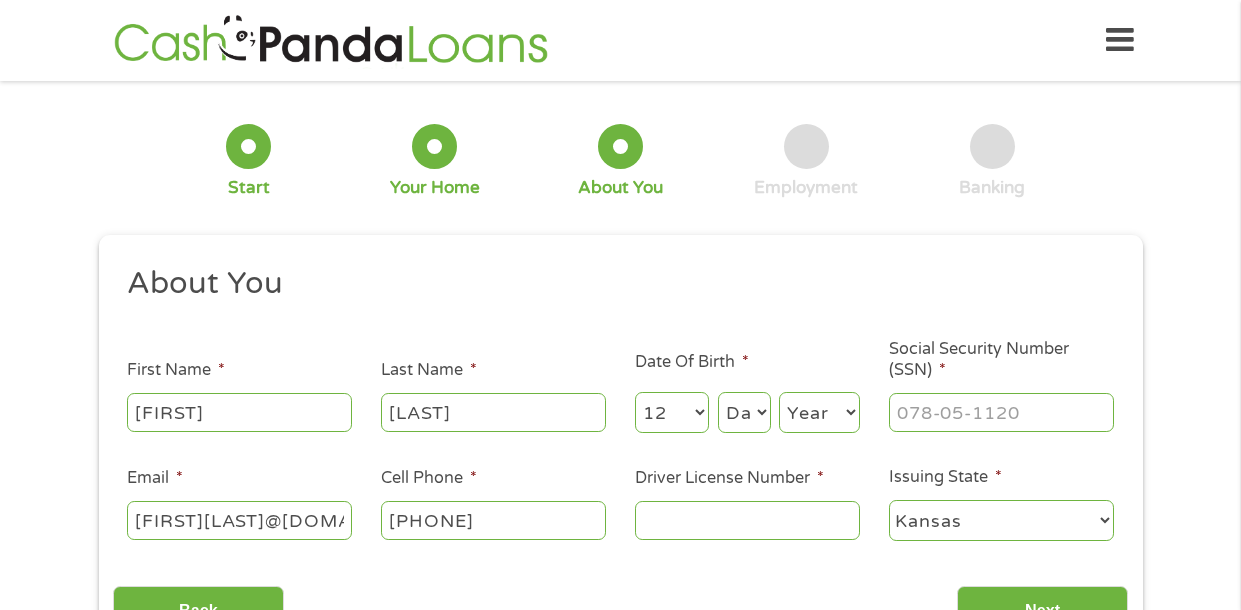 click on "Day 1 2 3 4 5 6 7 8 9 10 11 12 13 14 15 16 17 18 19 20 21 22 23 24 25 26 27 28 29 30 31" at bounding box center [744, 412] 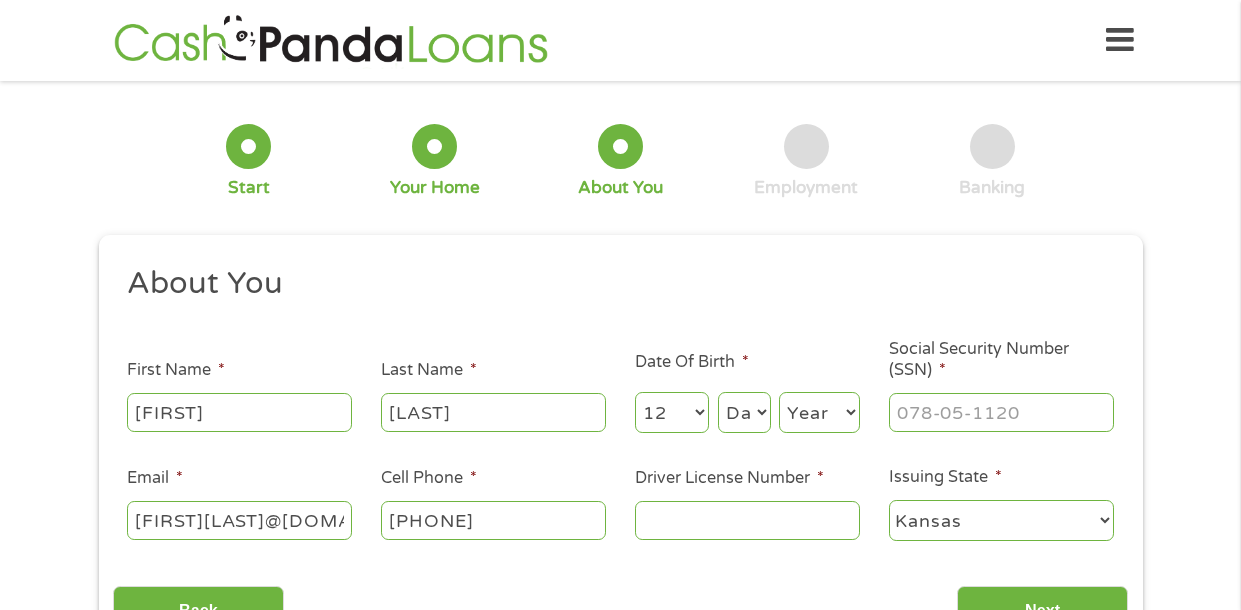 select on "27" 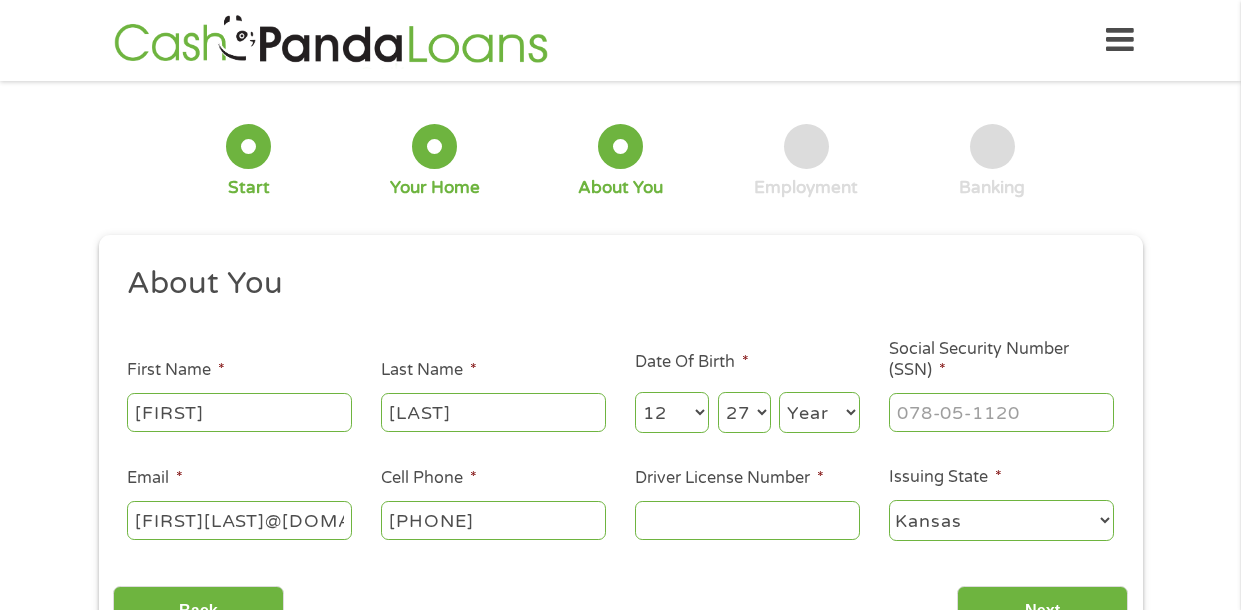click on "Day 1 2 3 4 5 6 7 8 9 10 11 12 13 14 15 16 17 18 19 20 21 22 23 24 25 26 27 28 29 30 31" at bounding box center [744, 412] 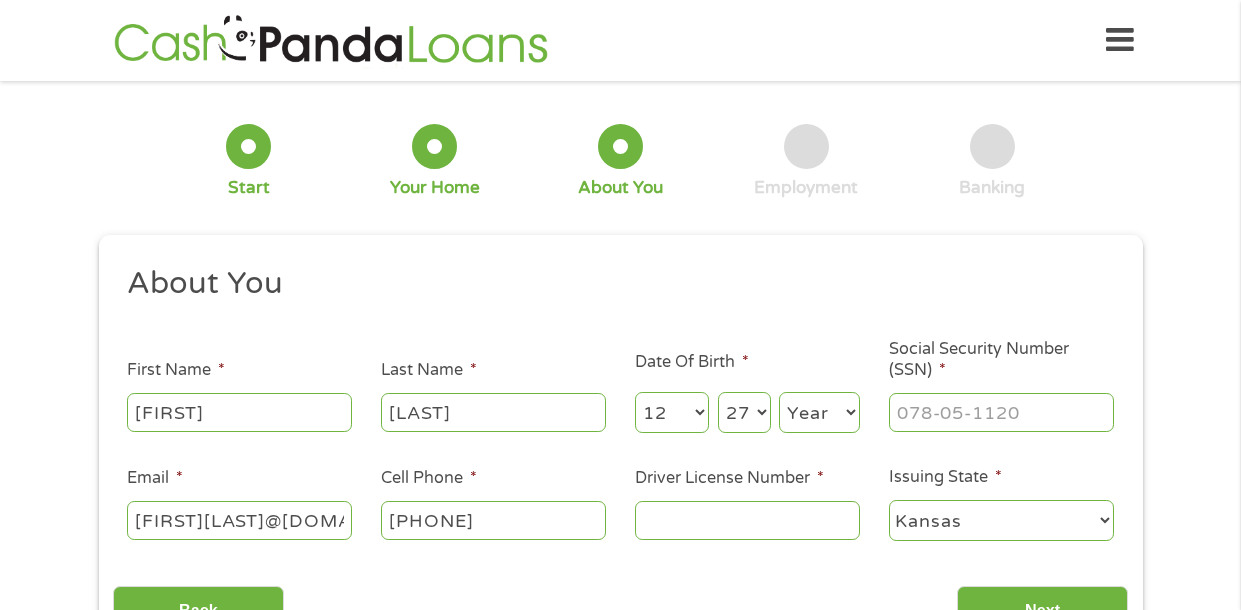 select on "1959" 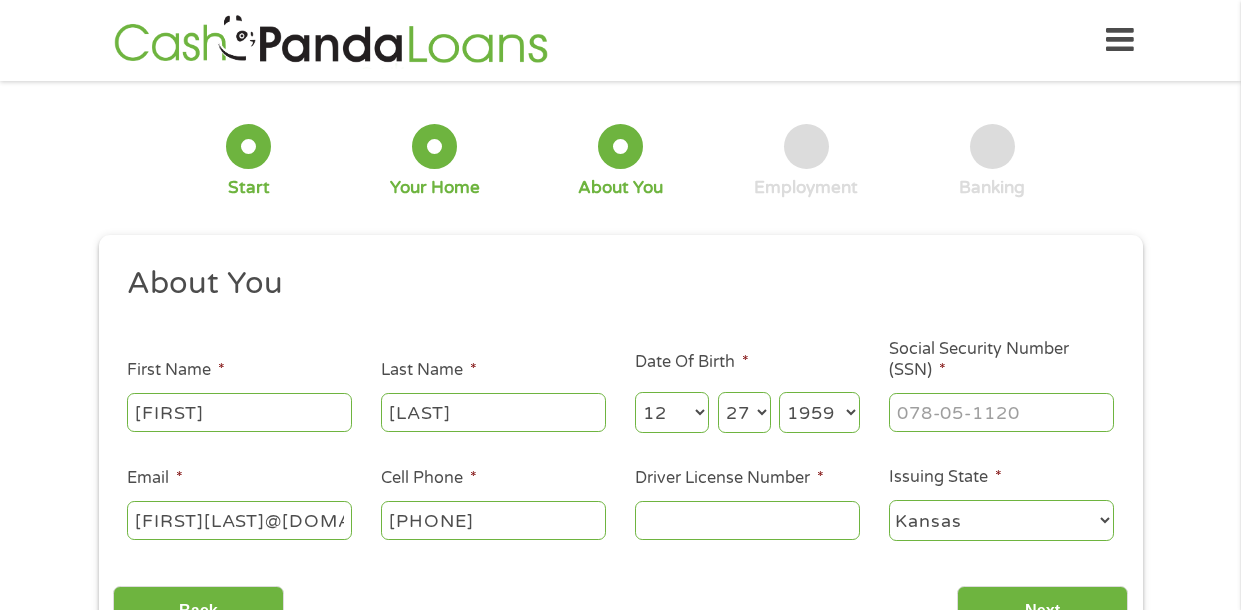 click on "Year 2007 2006 2005 2004 2003 2002 2001 2000 1999 1998 1997 1996 1995 1994 1993 1992 1991 1990 1989 1988 1987 1986 1985 1984 1983 1982 1981 1980 1979 1978 1977 1976 1975 1974 1973 1972 1971 1970 1969 1968 1967 1966 1965 1964 1963 1962 1961 1960 1959 1958 1957 1956 1955 1954 1953 1952 1951 1950 1949 1948 1947 1946 1945 1944 1943 1942 1941 1940 1939 1938 1937 1936 1935 1934 1933 1932 1931 1930 1929 1928 1927 1926 1925 1924 1923 1922 1921 1920" at bounding box center (819, 412) 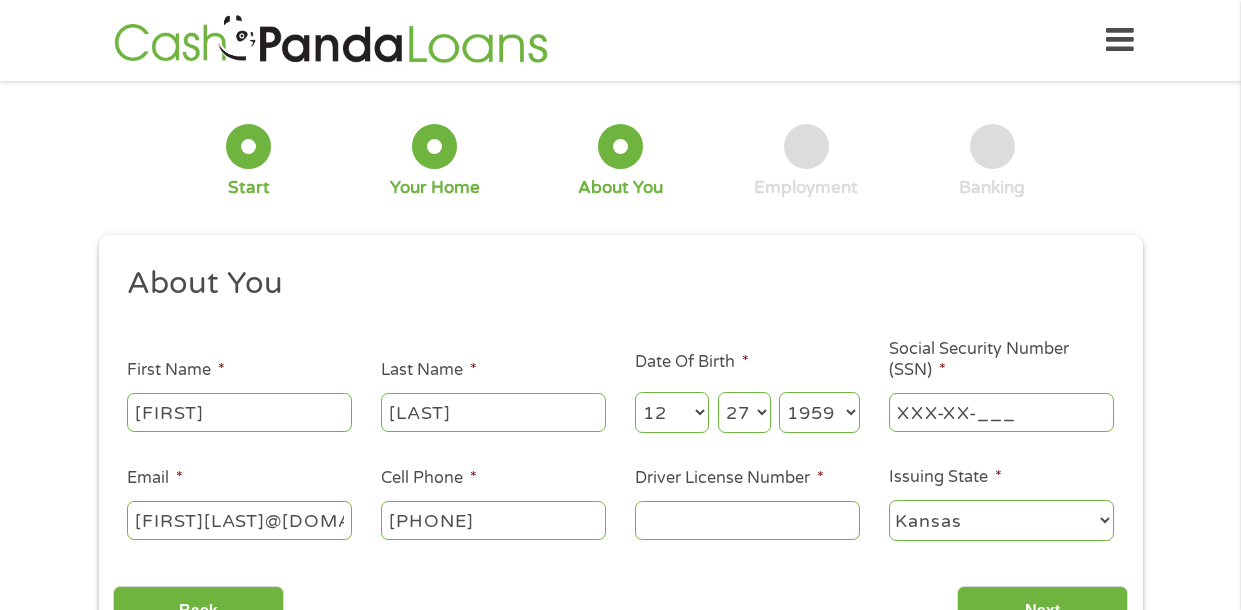type on "XXX-XX-XXXX" 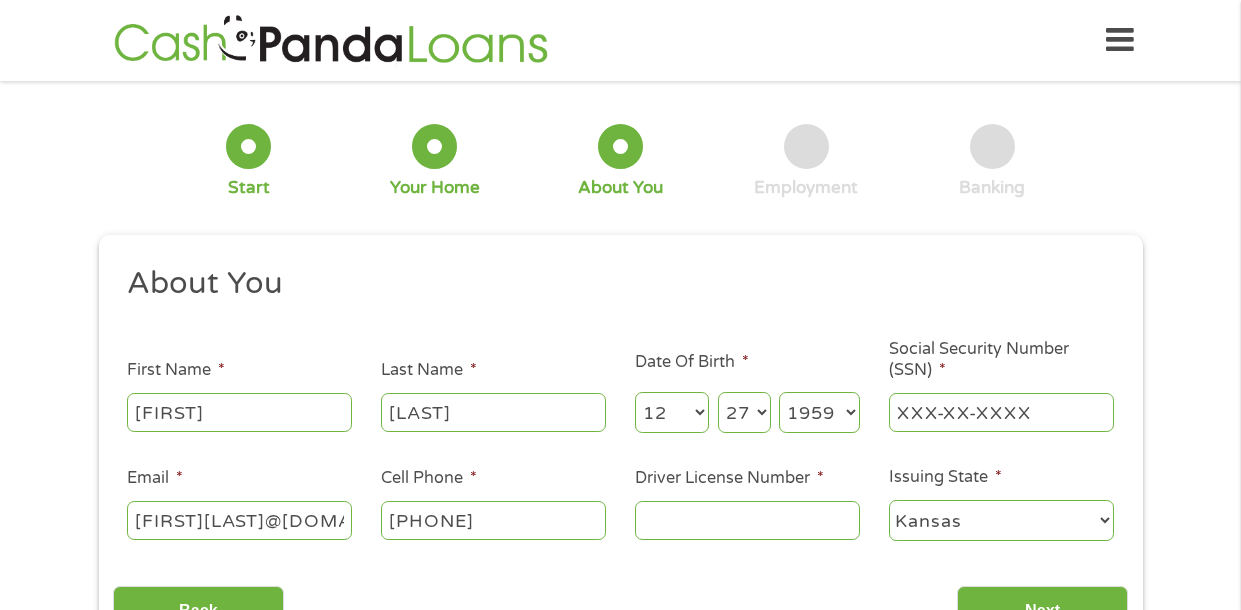 click on "Driver License Number *" at bounding box center [747, 520] 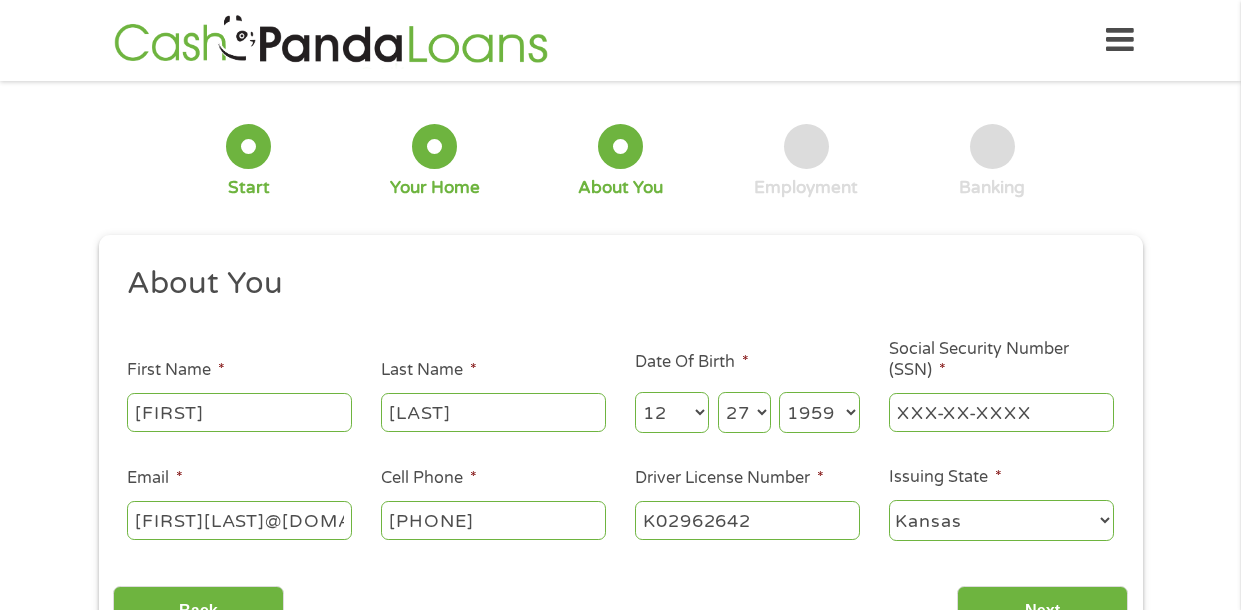 type on "K02962642" 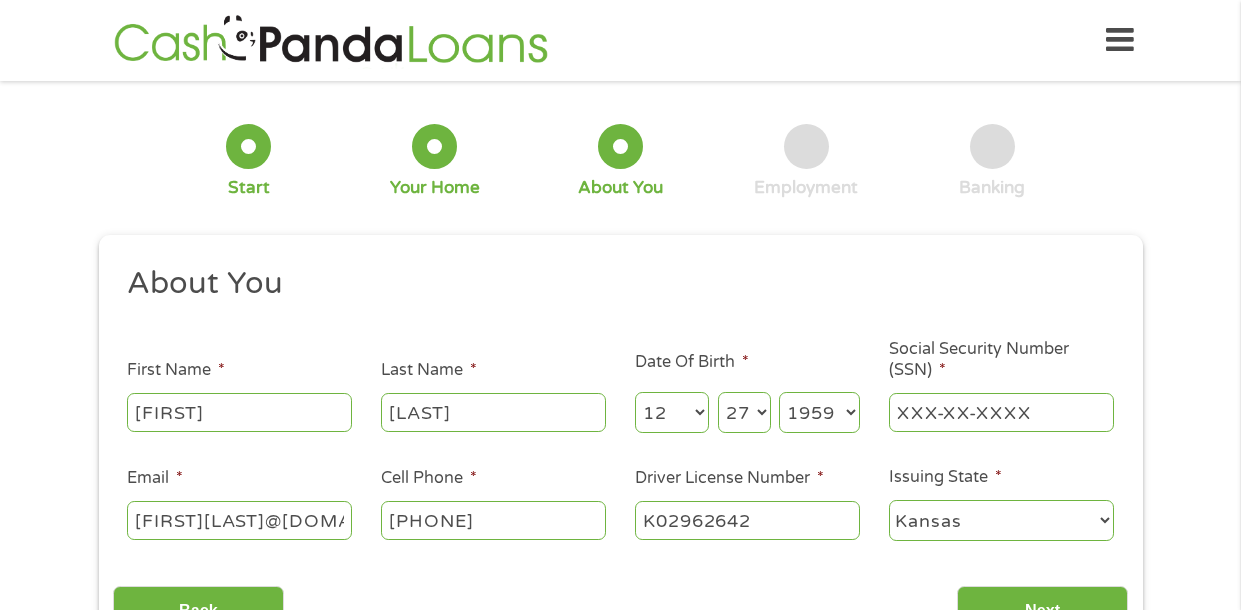 click on "Alabama Alaska Arizona Arkansas California Colorado Connecticut Delaware District of Columbia Florida Georgia Hawaii Idaho Illinois Indiana Iowa Kansas Kentucky Louisiana Maine Maryland Massachusetts Michigan Minnesota Mississippi Missouri Montana Nebraska Nevada New Hampshire New Jersey New Mexico New York North Carolina North Dakota Ohio Oklahoma Oregon Pennsylvania Rhode Island South Carolina South Dakota Tennessee Texas Utah Vermont Virginia Washington West Virginia Wisconsin Wyoming" at bounding box center (1001, 520) 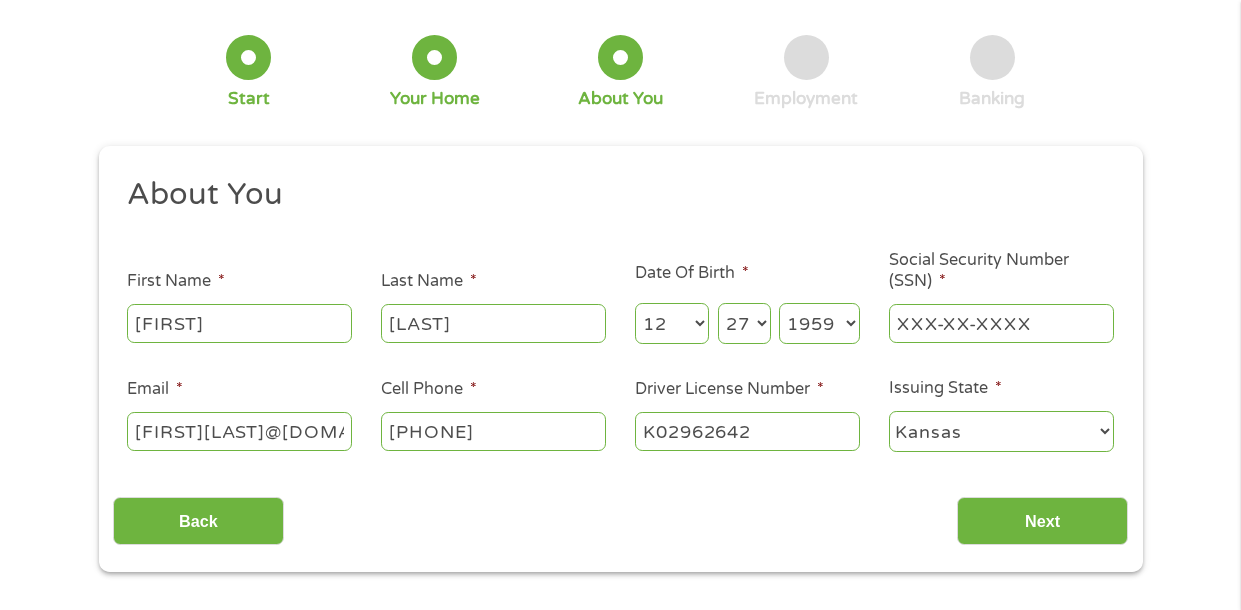scroll, scrollTop: 109, scrollLeft: 0, axis: vertical 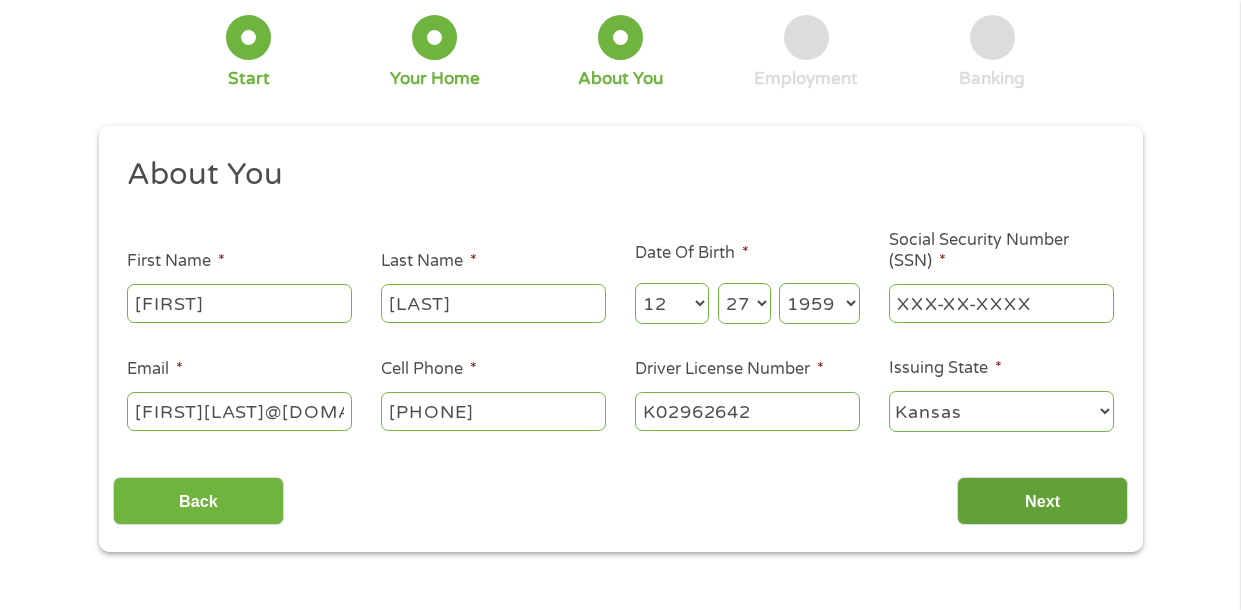 click on "Next" at bounding box center [1042, 501] 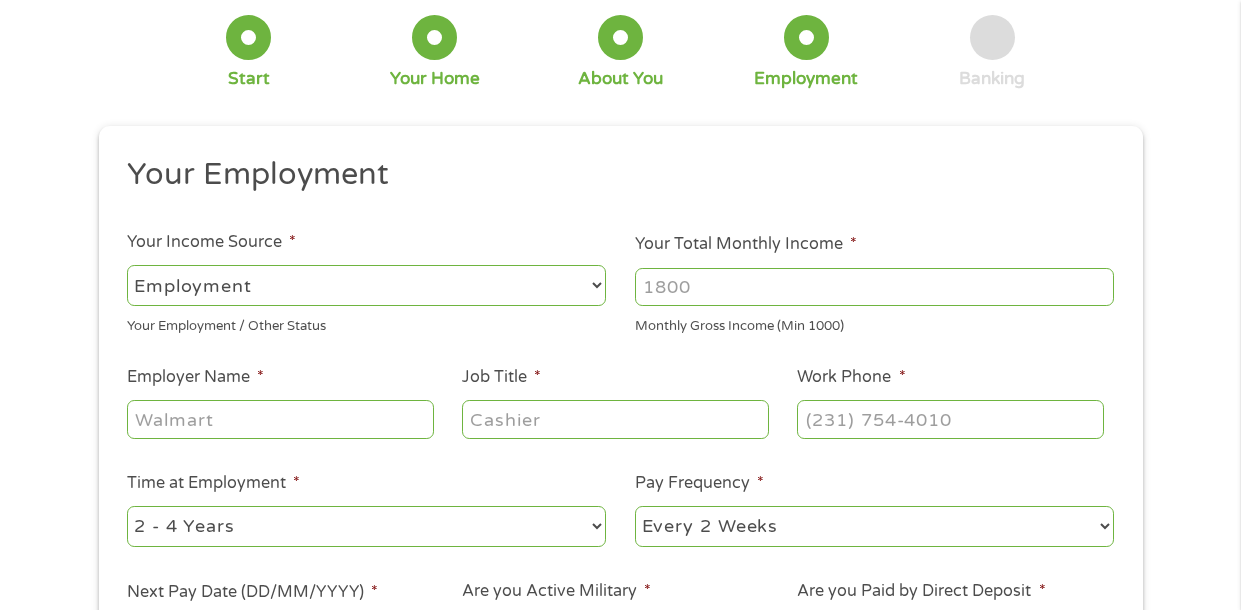 scroll, scrollTop: 0, scrollLeft: 0, axis: both 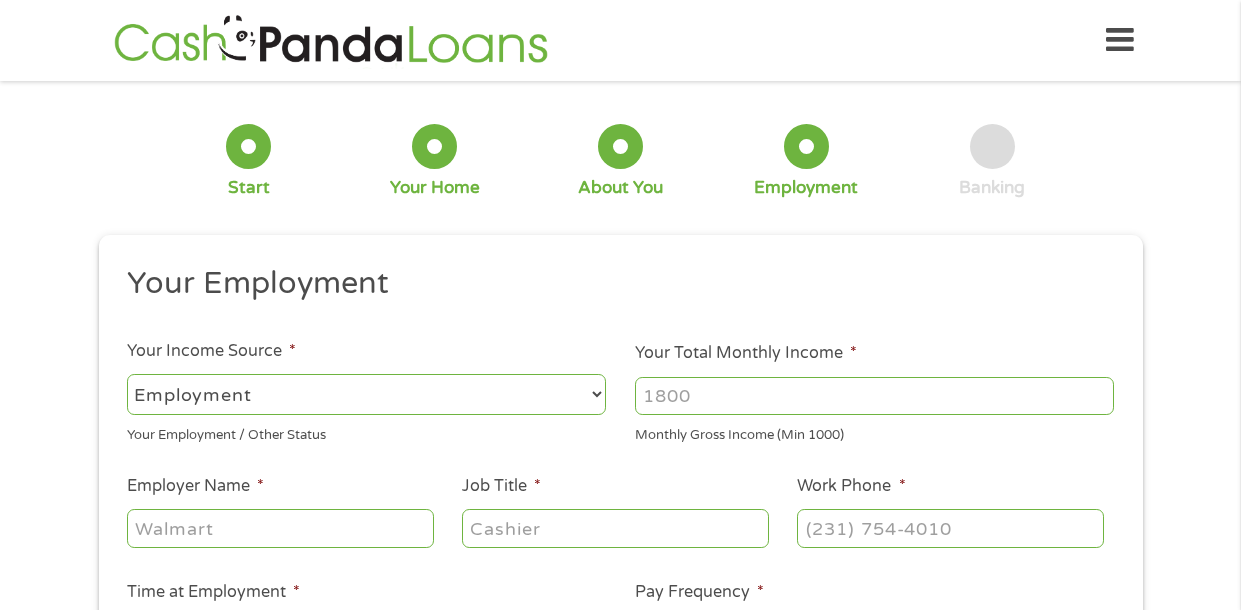 click on "Your Total Monthly Income *" at bounding box center (874, 396) 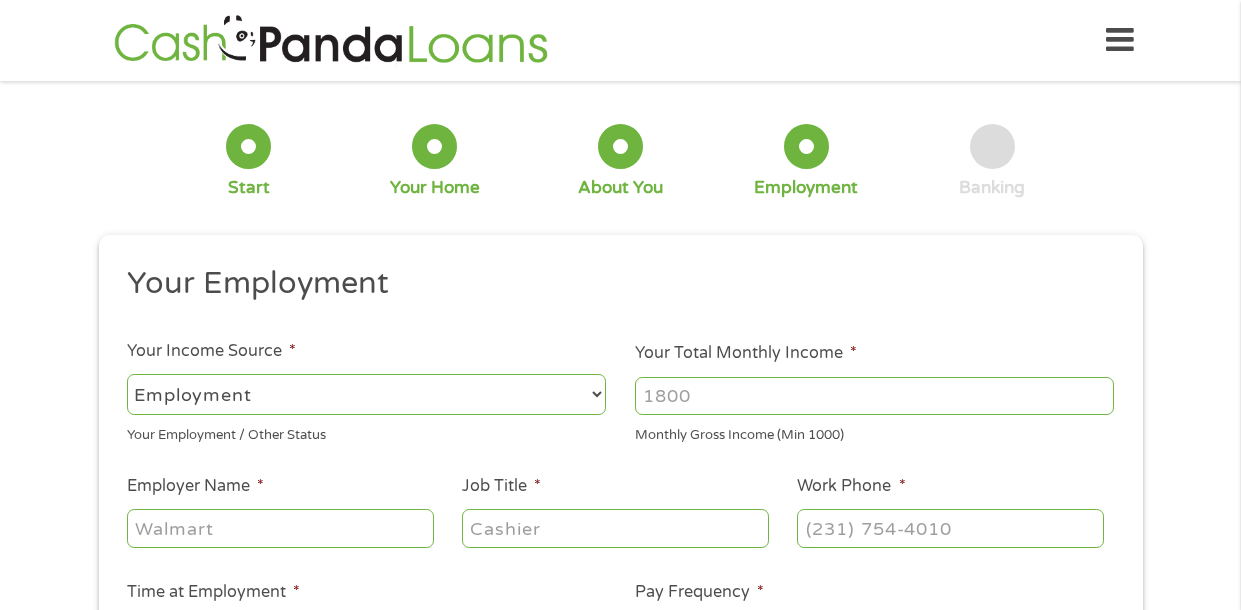 type on "[ACCOUNT_NUMBER]" 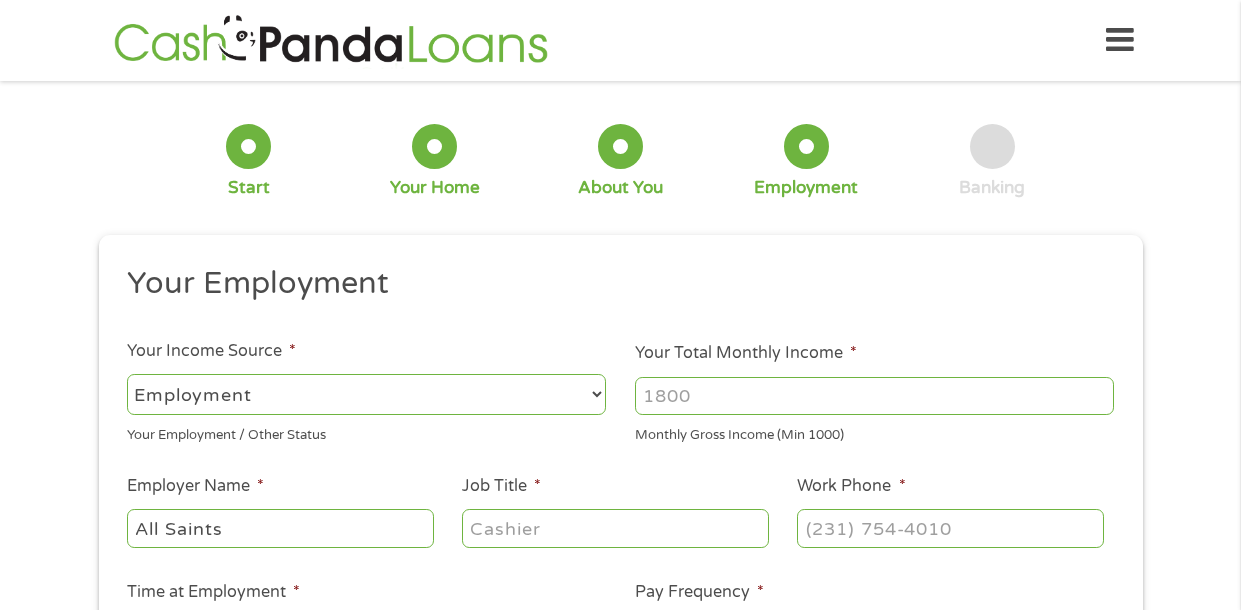 type on "All Saints" 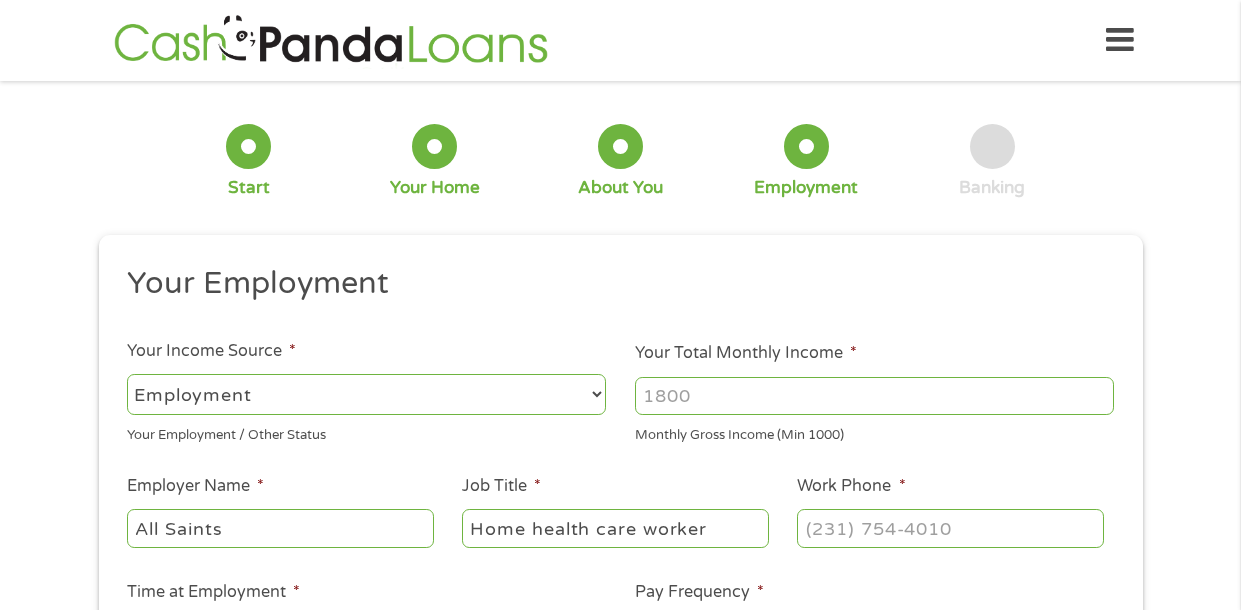 type on "Home health care worker" 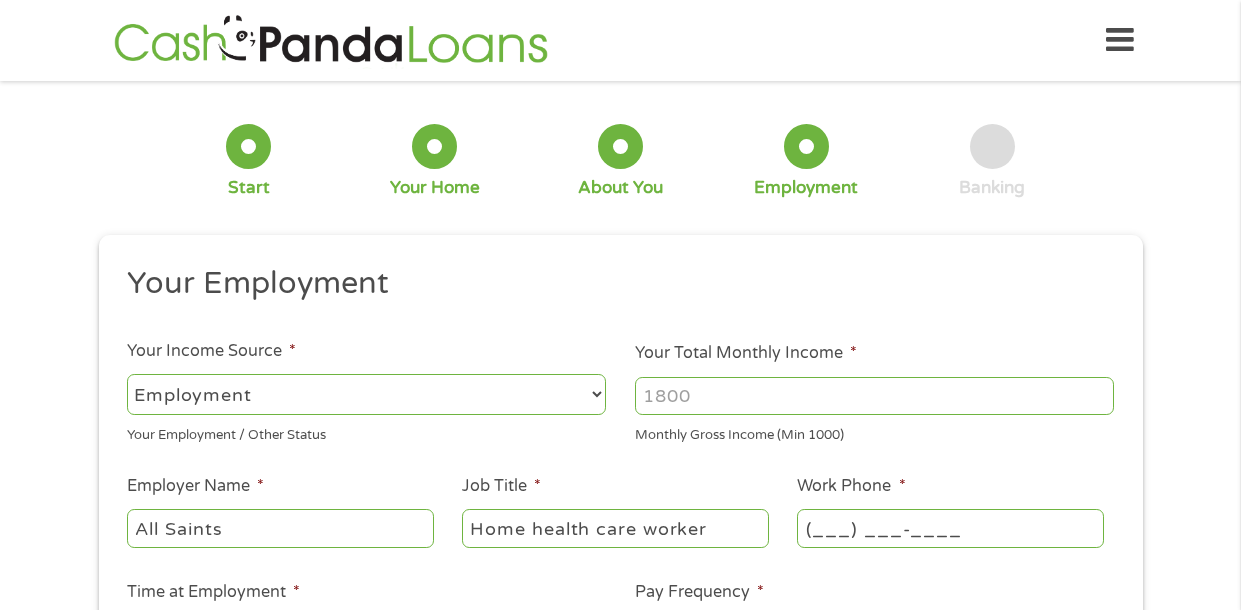 click on "(___) ___-____" at bounding box center [950, 528] 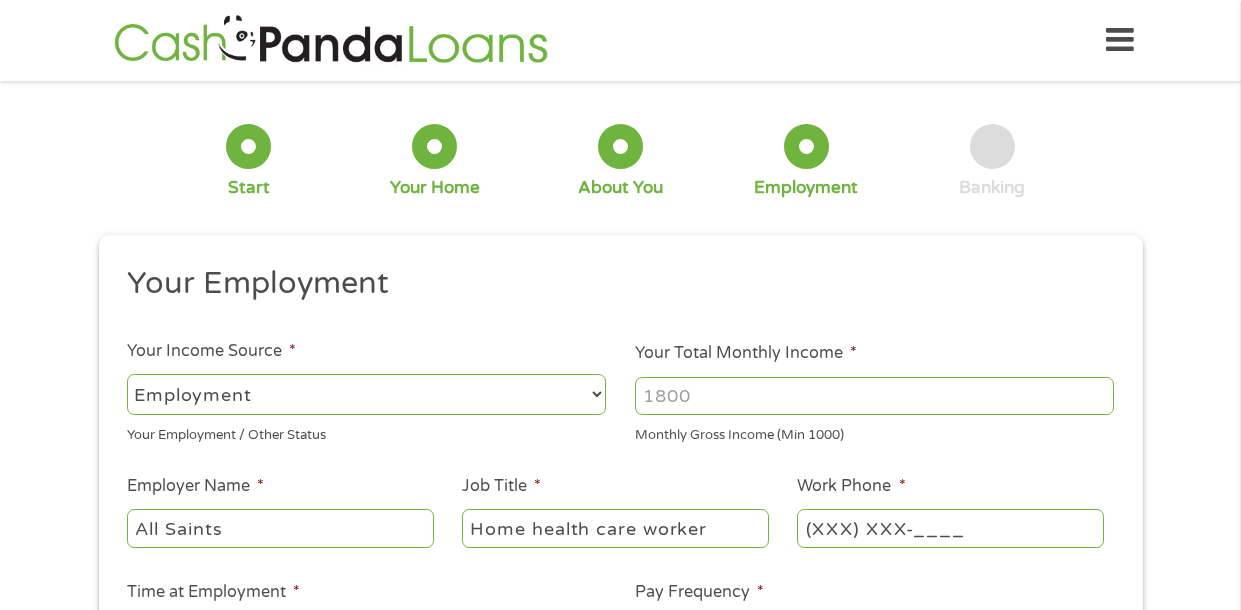 type on "[PHONE]" 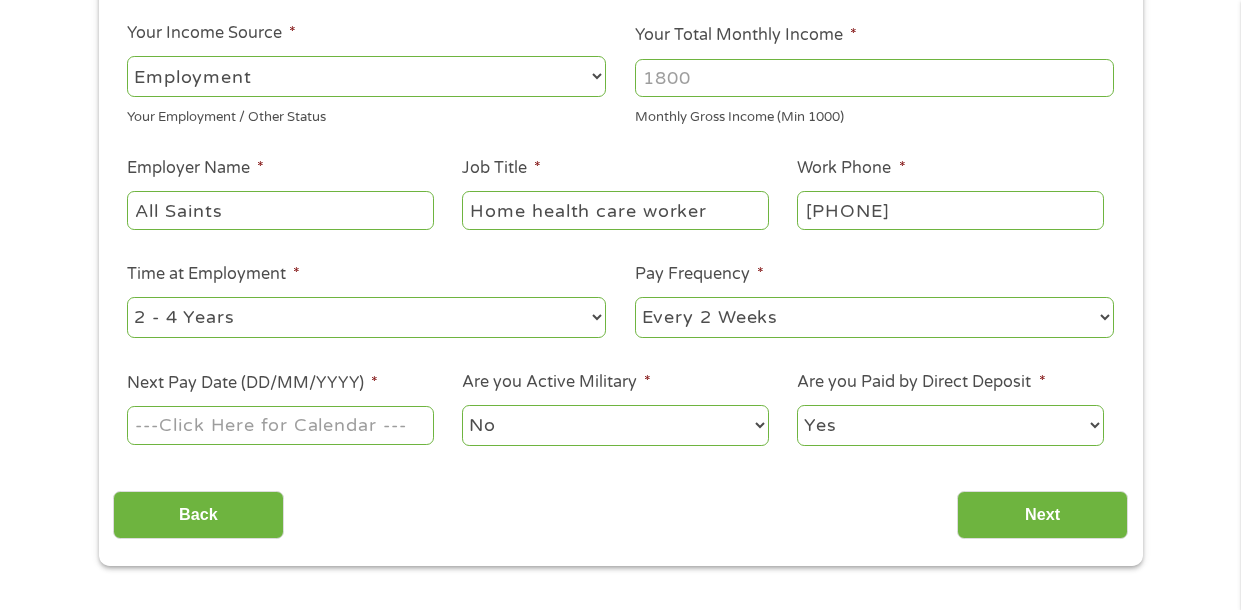 scroll, scrollTop: 322, scrollLeft: 0, axis: vertical 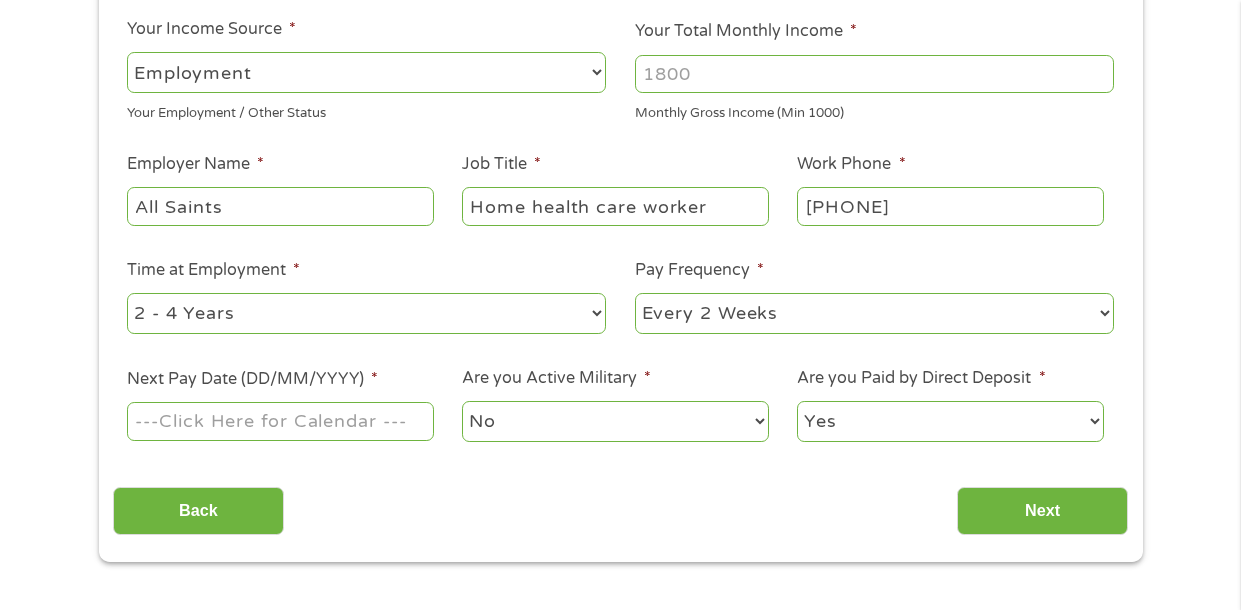 click on "--- Choose one --- Every 2 Weeks Every Week Monthly Semi-Monthly" at bounding box center (874, 313) 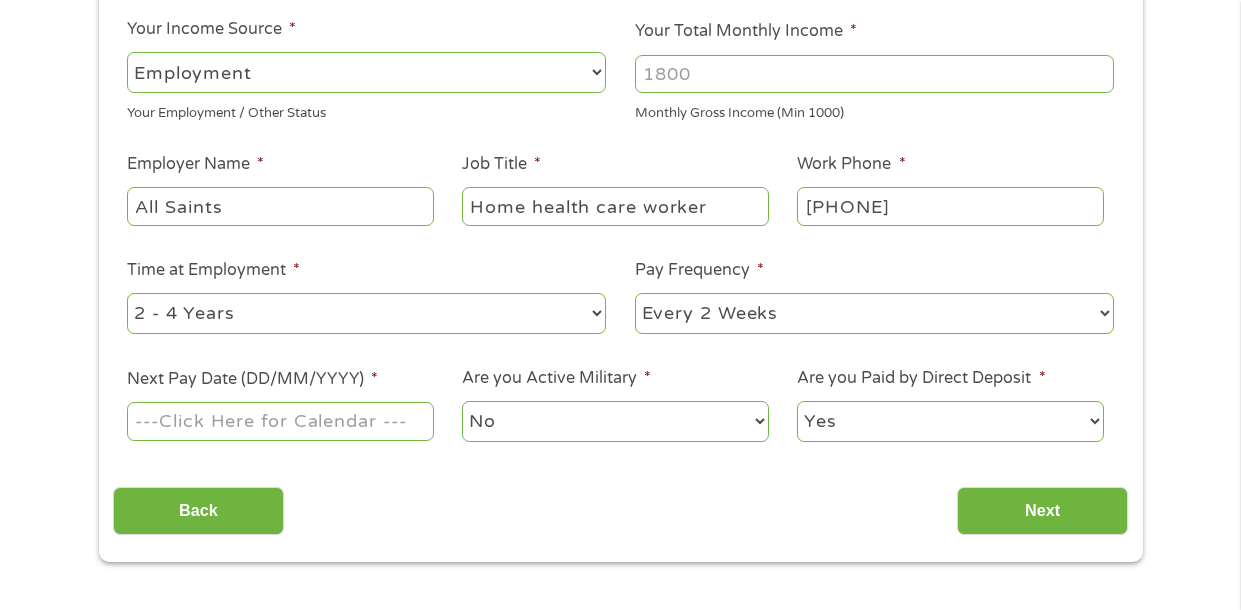 select on "weekly" 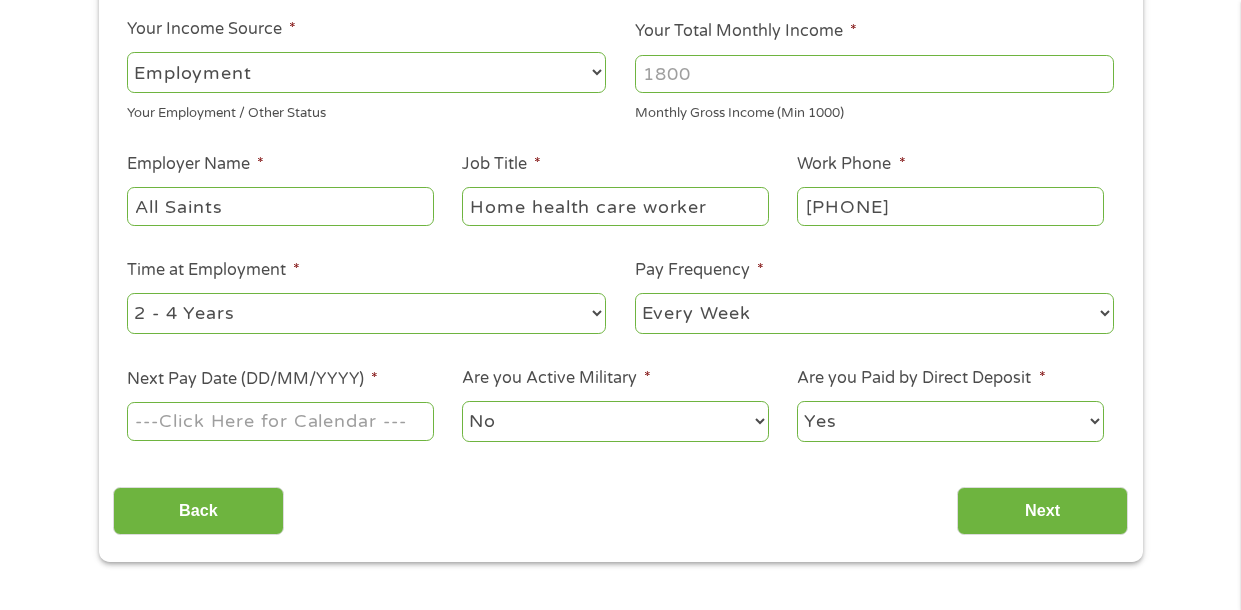 click on "--- Choose one --- Every 2 Weeks Every Week Monthly Semi-Monthly" at bounding box center (874, 313) 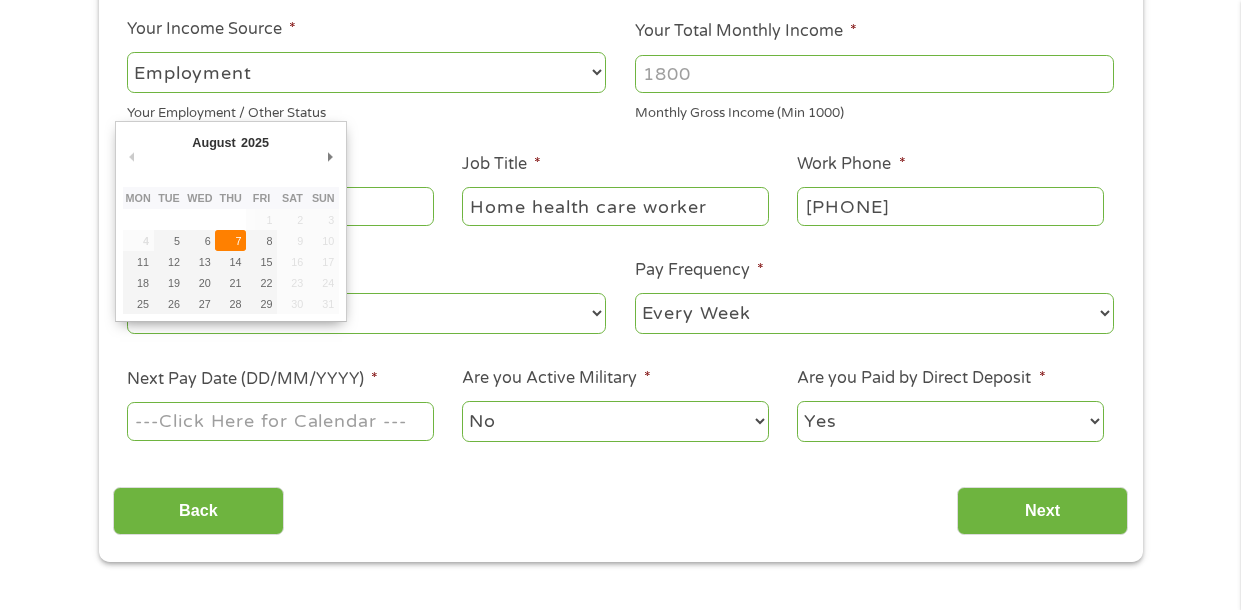 type on "[DATE]" 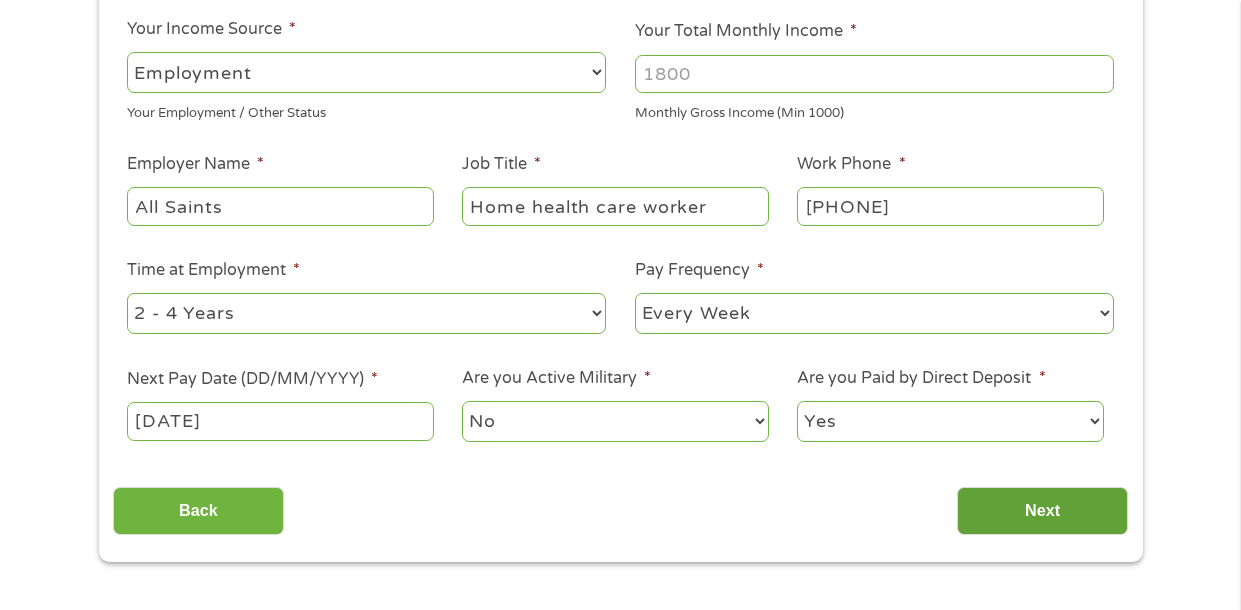 click on "Next" at bounding box center (1042, 511) 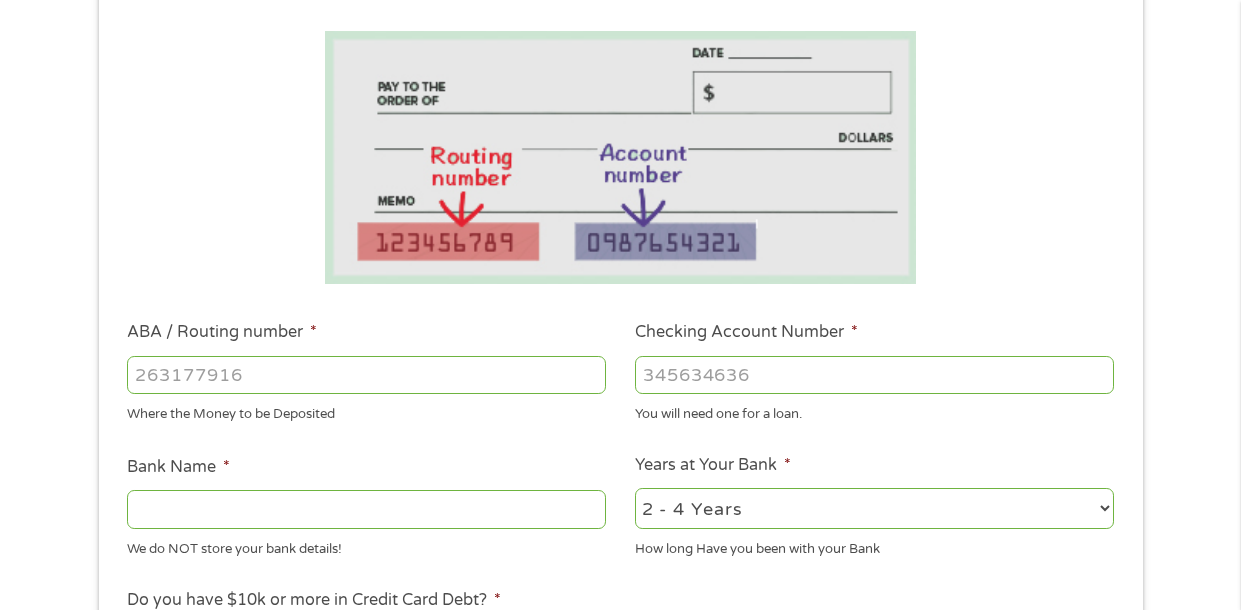 scroll, scrollTop: 8, scrollLeft: 8, axis: both 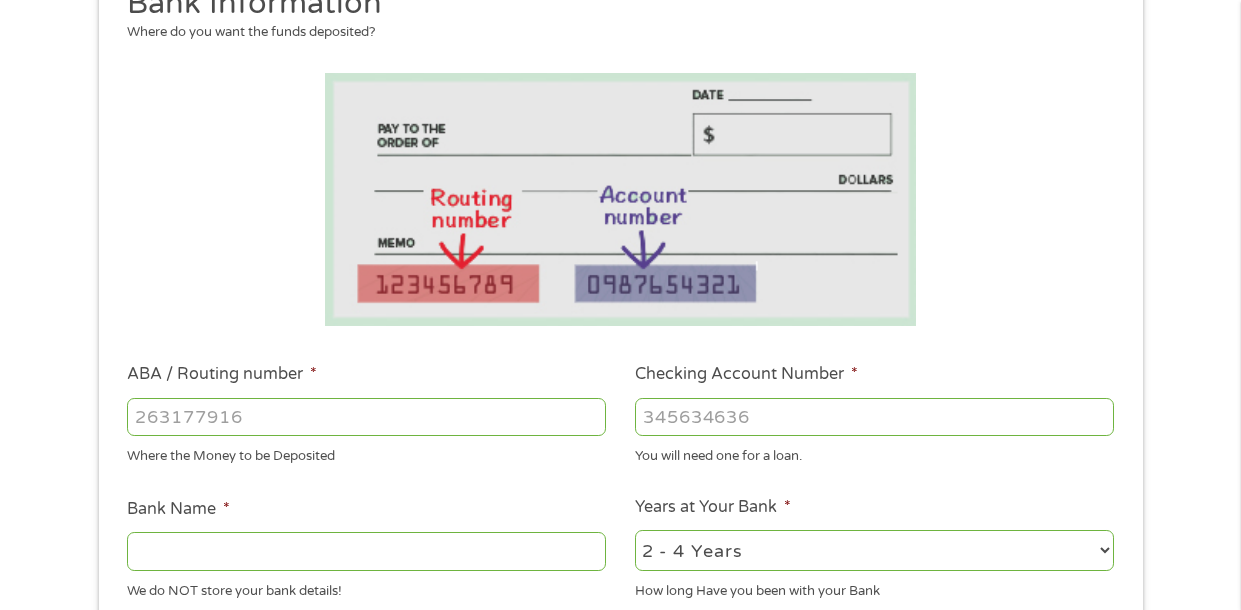 click on "ABA / Routing number *" at bounding box center [366, 417] 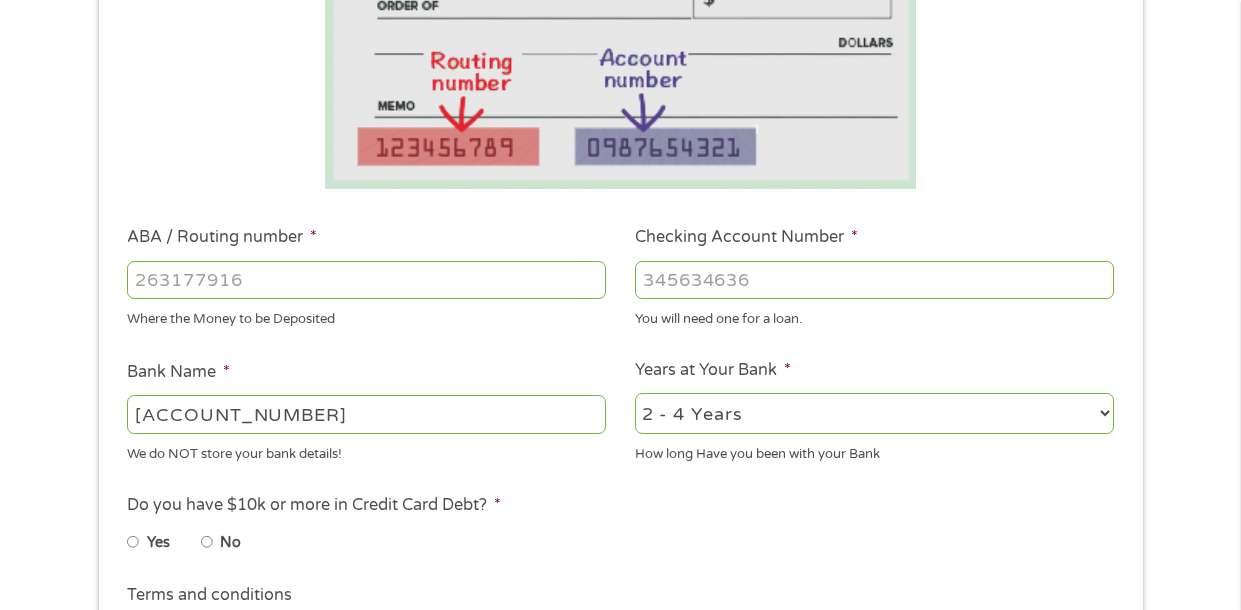 scroll, scrollTop: 420, scrollLeft: 0, axis: vertical 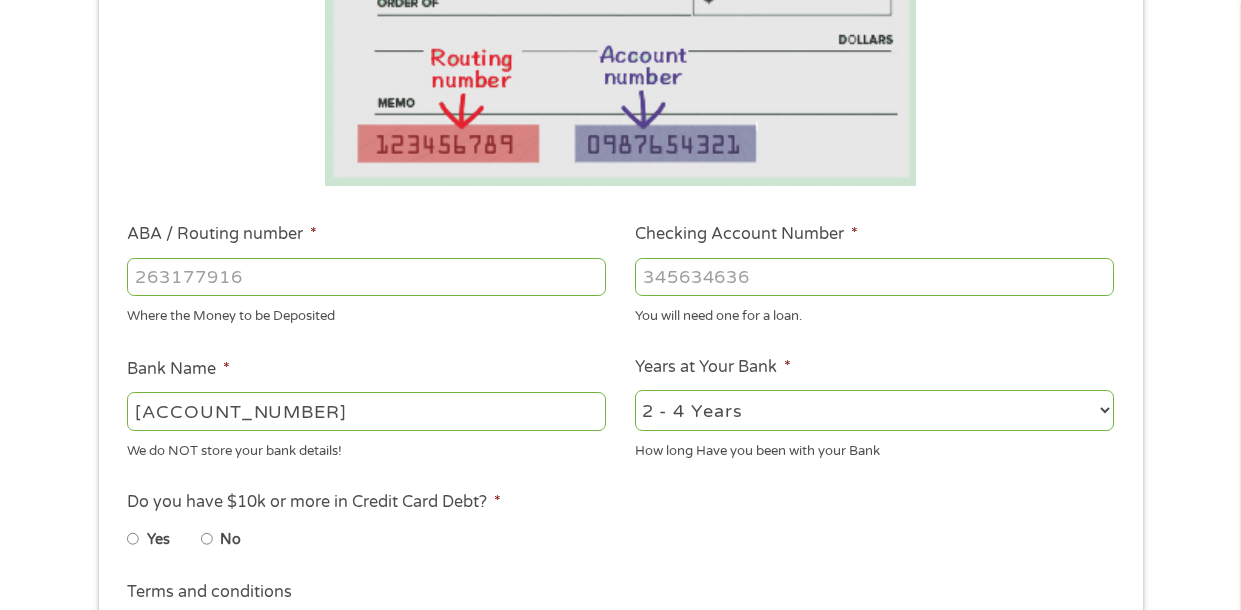 type on "[ACCOUNT_NUMBER]" 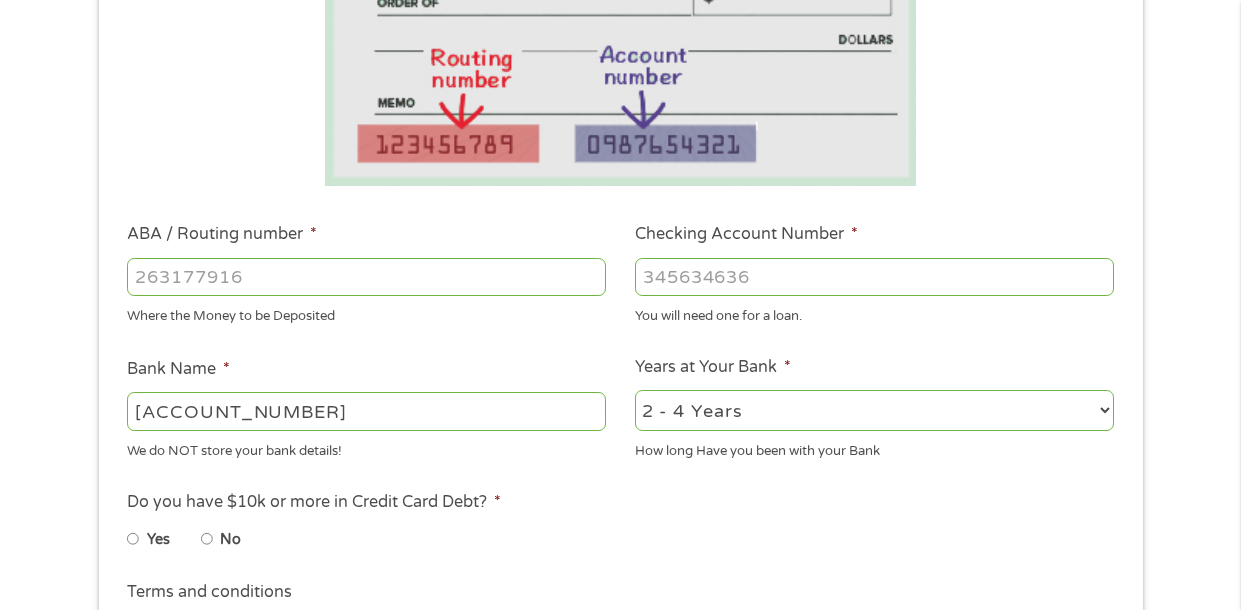 select on "24months" 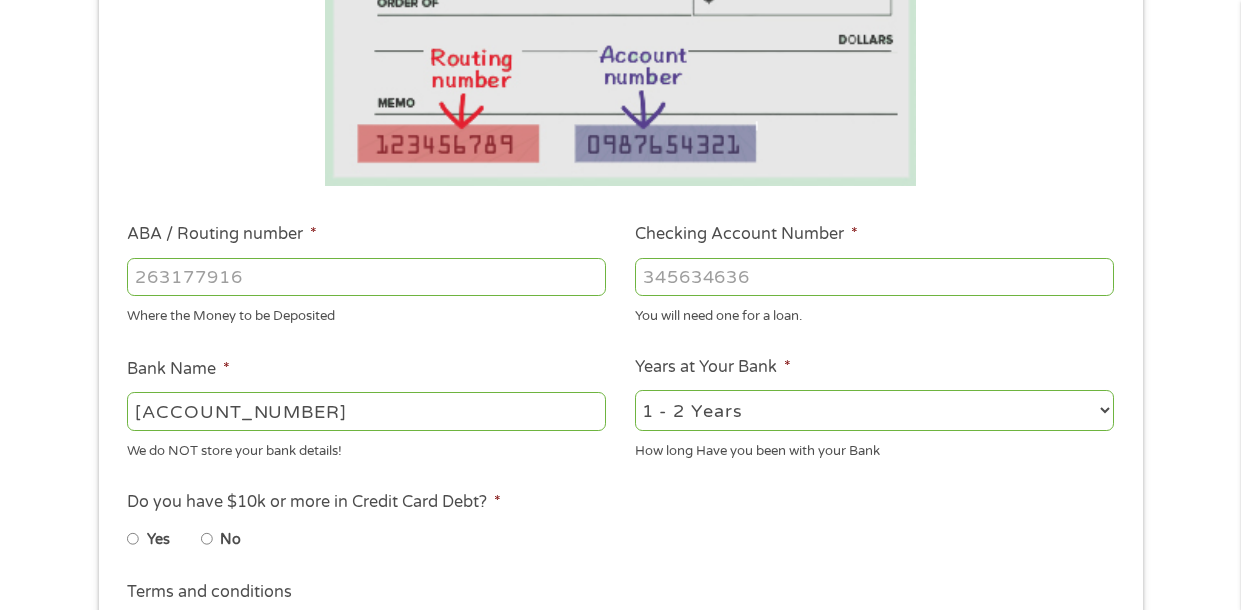 click on "2 - 4 Years 6 - 12 Months 1 - 2 Years Over 4 Years" at bounding box center [874, 410] 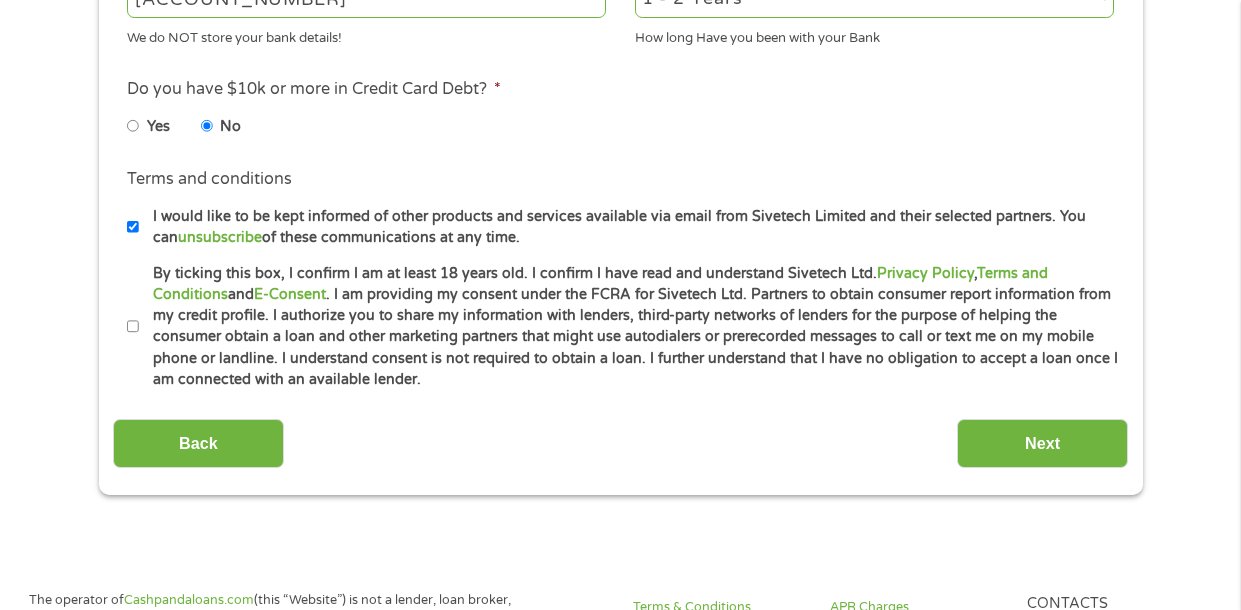 scroll, scrollTop: 833, scrollLeft: 0, axis: vertical 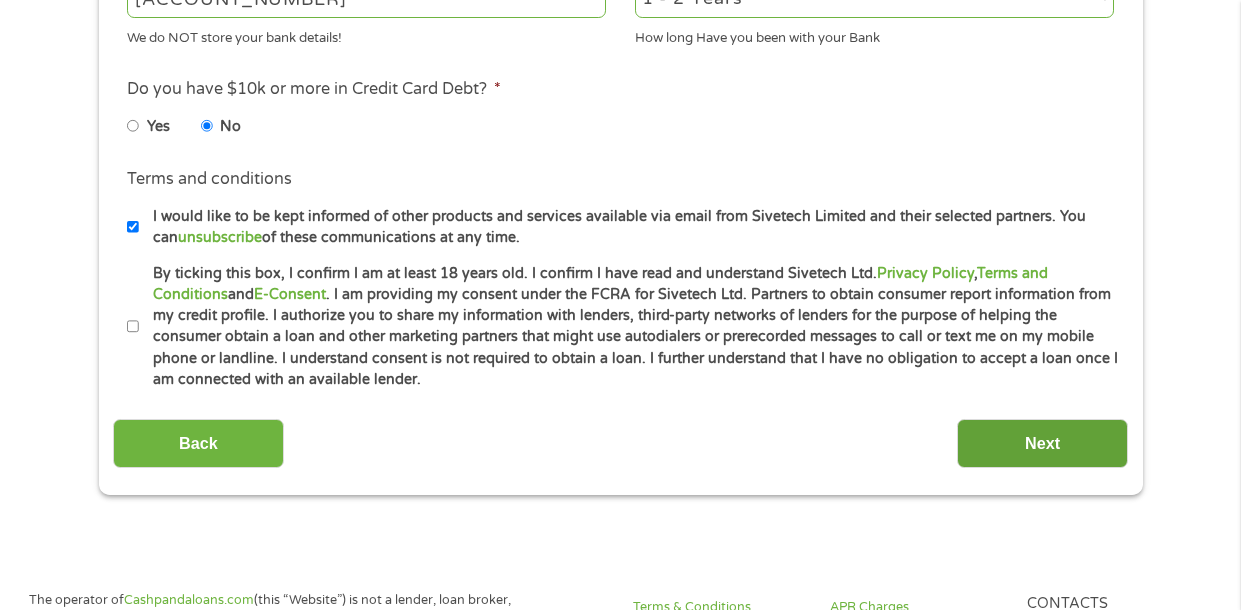 click on "Next" at bounding box center [1042, 443] 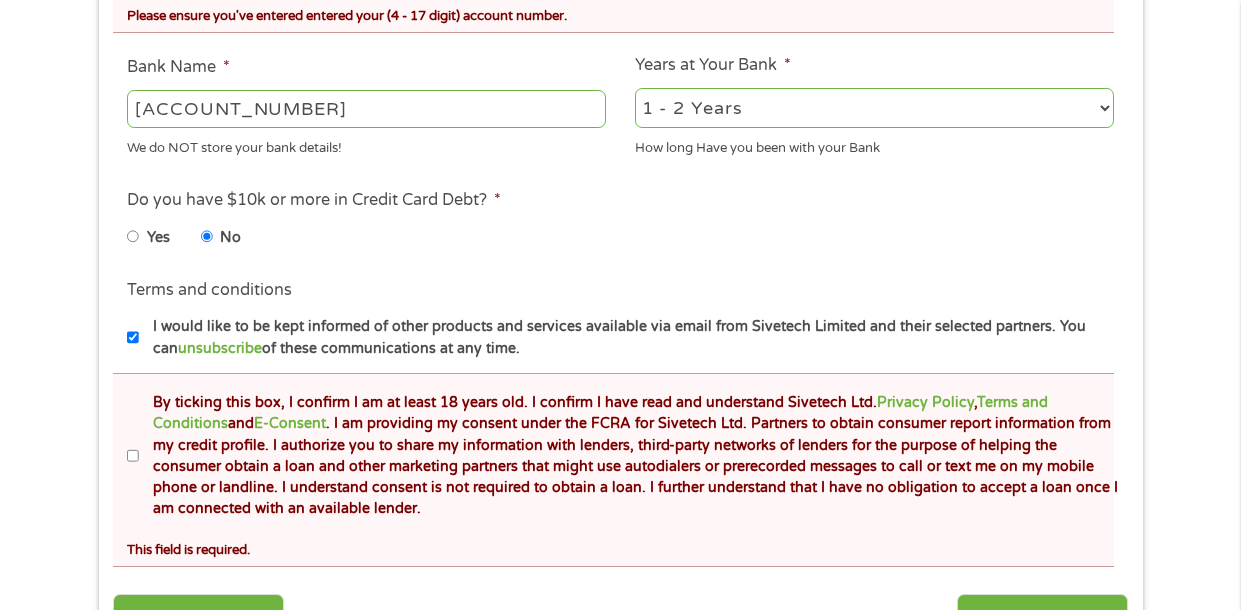 scroll, scrollTop: 8, scrollLeft: 8, axis: both 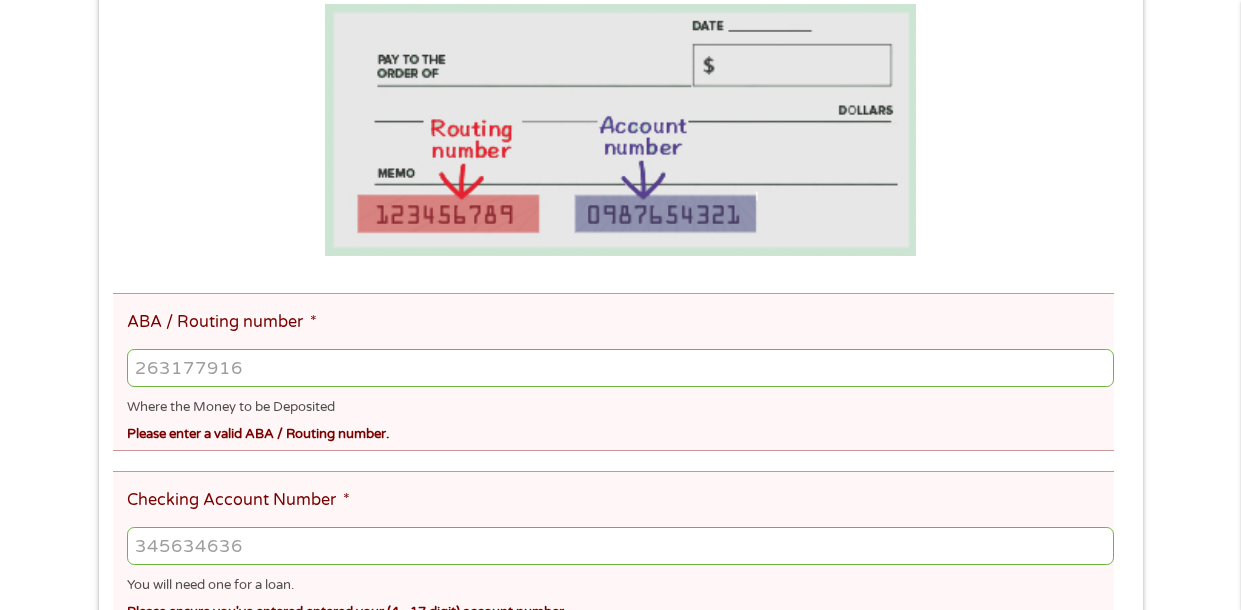 click on "[ACCOUNT_NUMBER]" at bounding box center (620, 368) 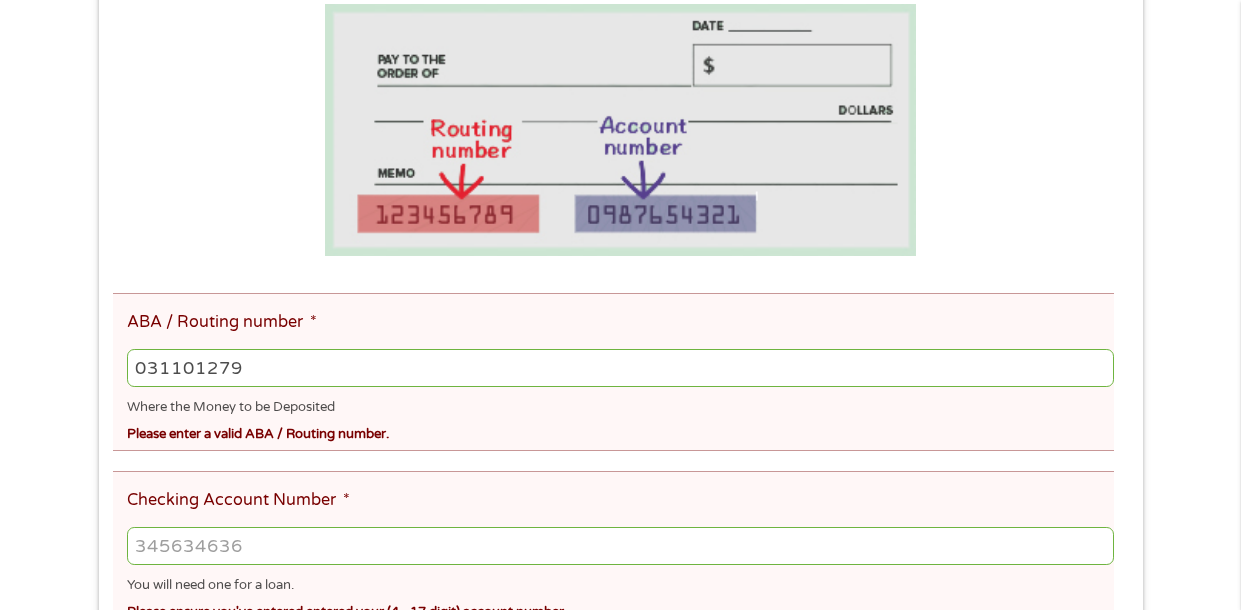 type on "THE BANCORP BANK" 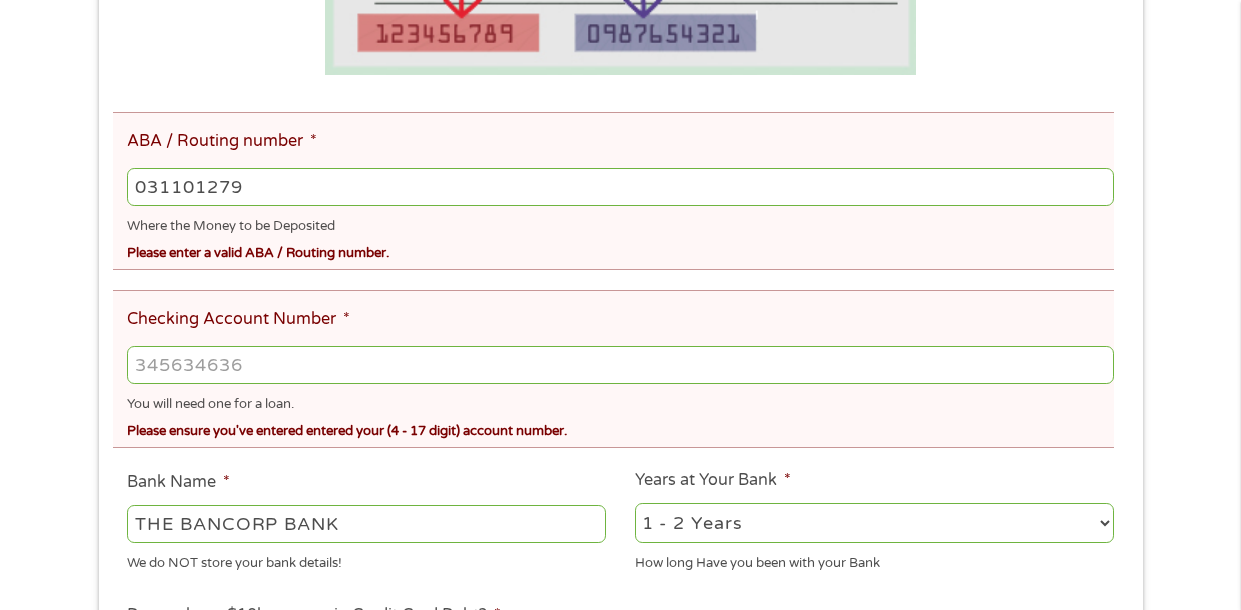 scroll, scrollTop: 608, scrollLeft: 0, axis: vertical 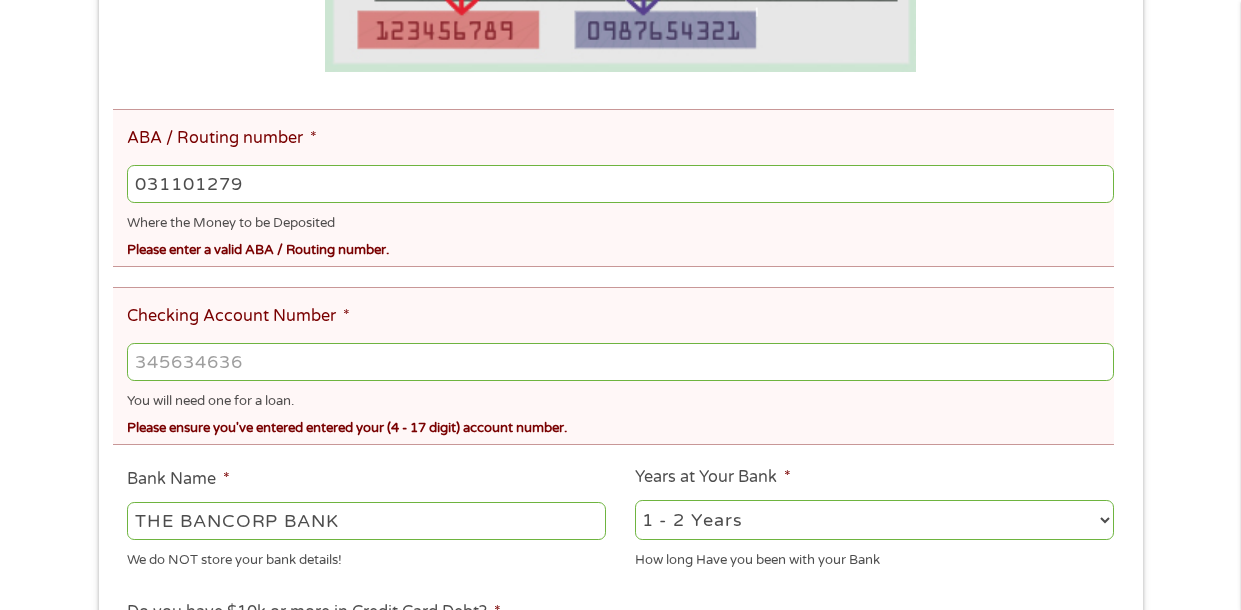 type on "031101279" 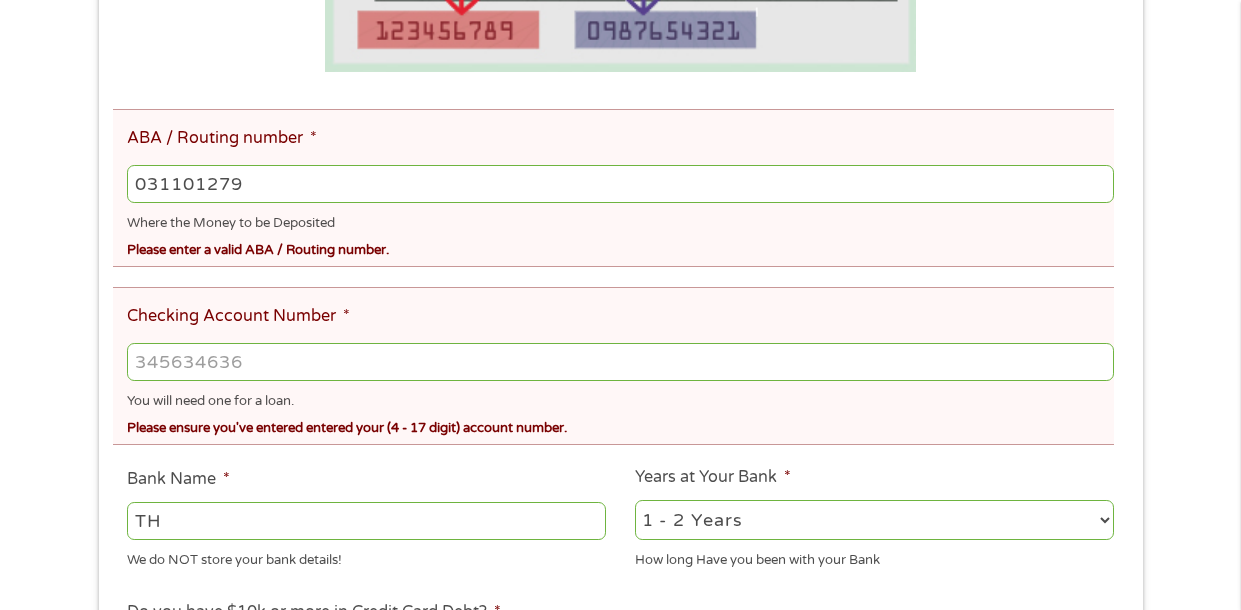 type on "T" 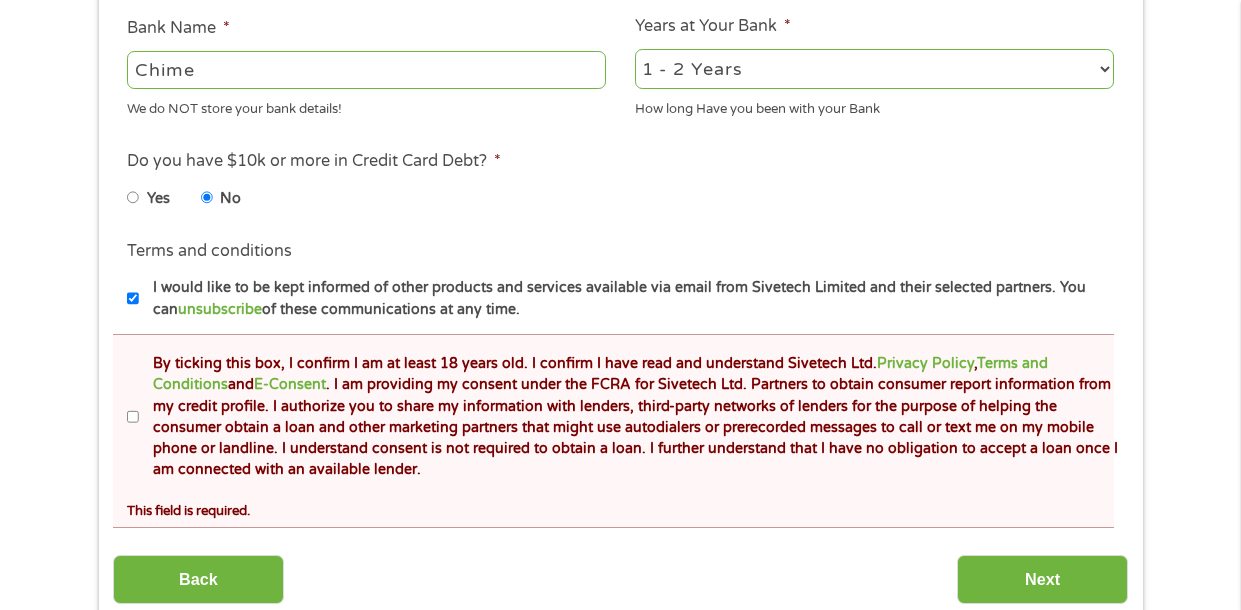 scroll, scrollTop: 1061, scrollLeft: 0, axis: vertical 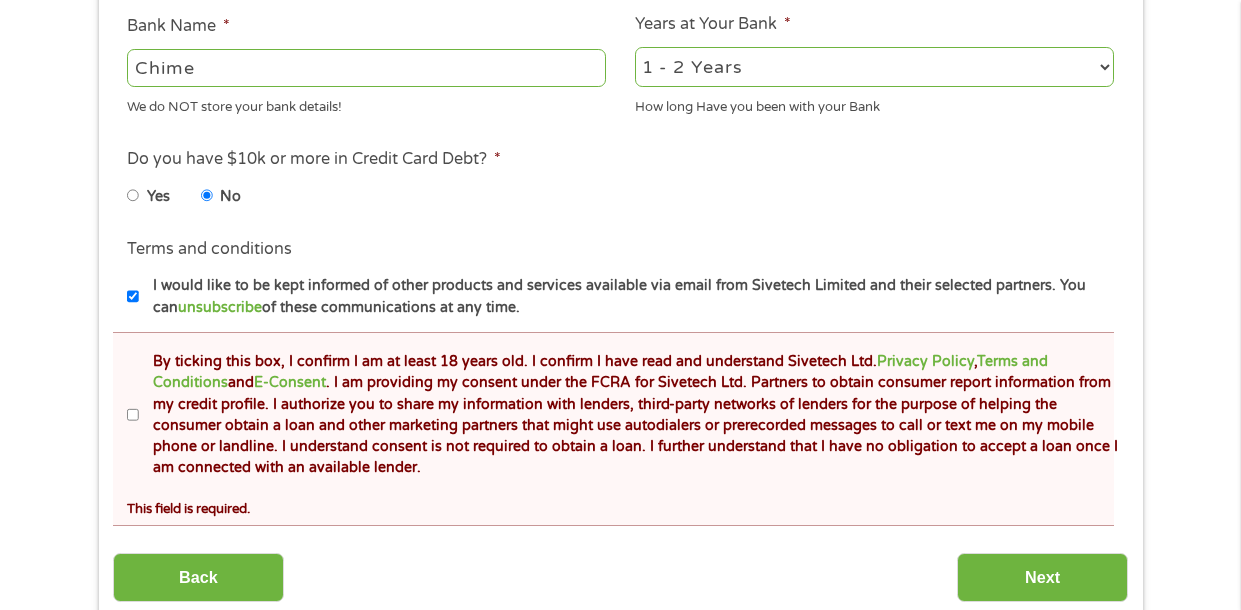 type on "Chime" 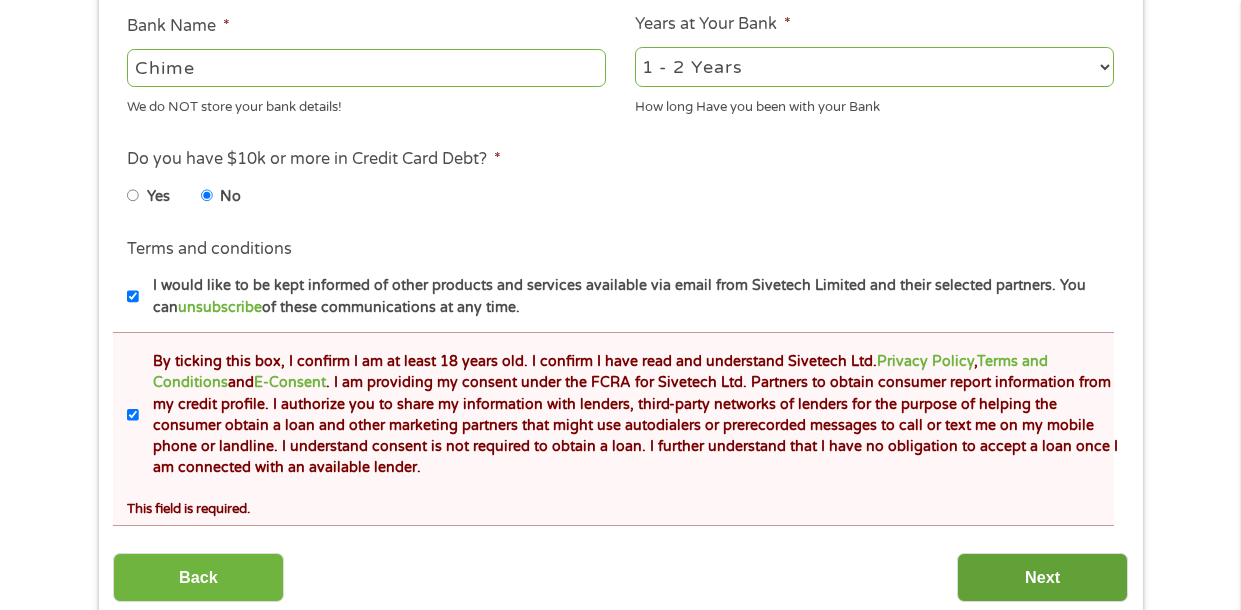 click on "Next" at bounding box center [1042, 577] 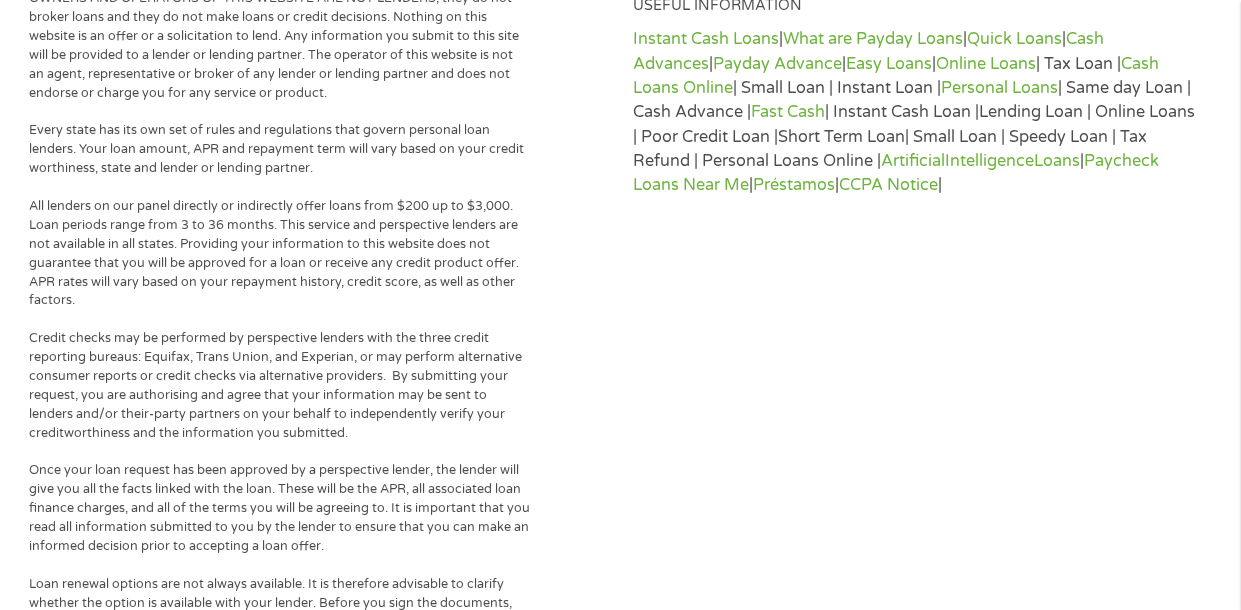 scroll, scrollTop: 832, scrollLeft: 0, axis: vertical 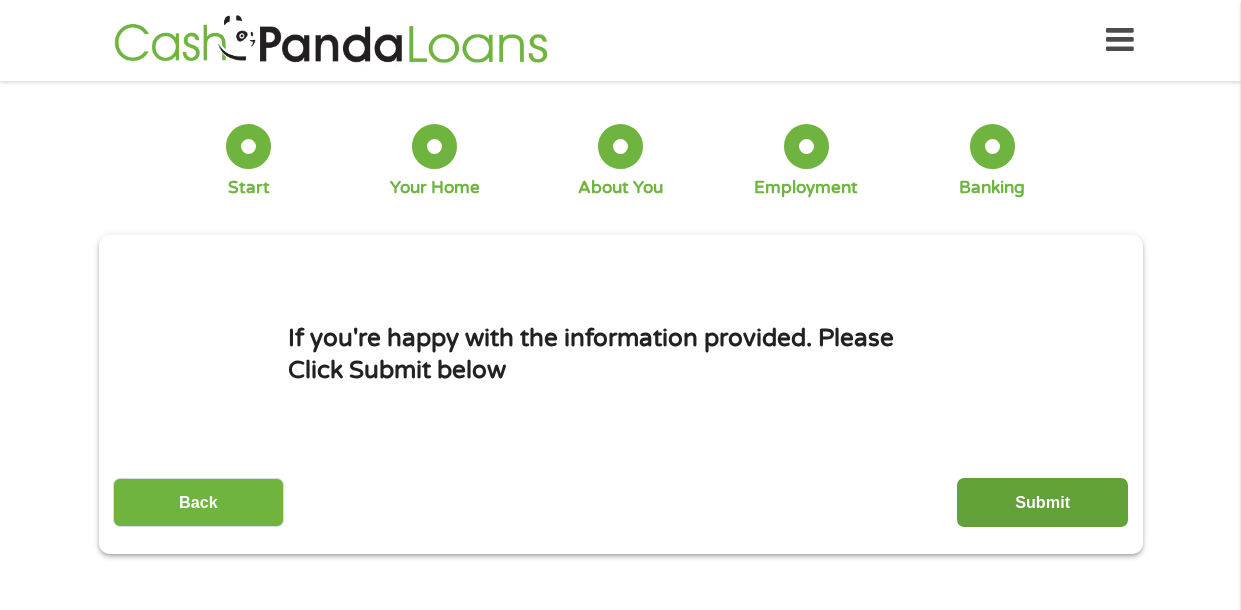 click on "Submit" at bounding box center [1042, 502] 